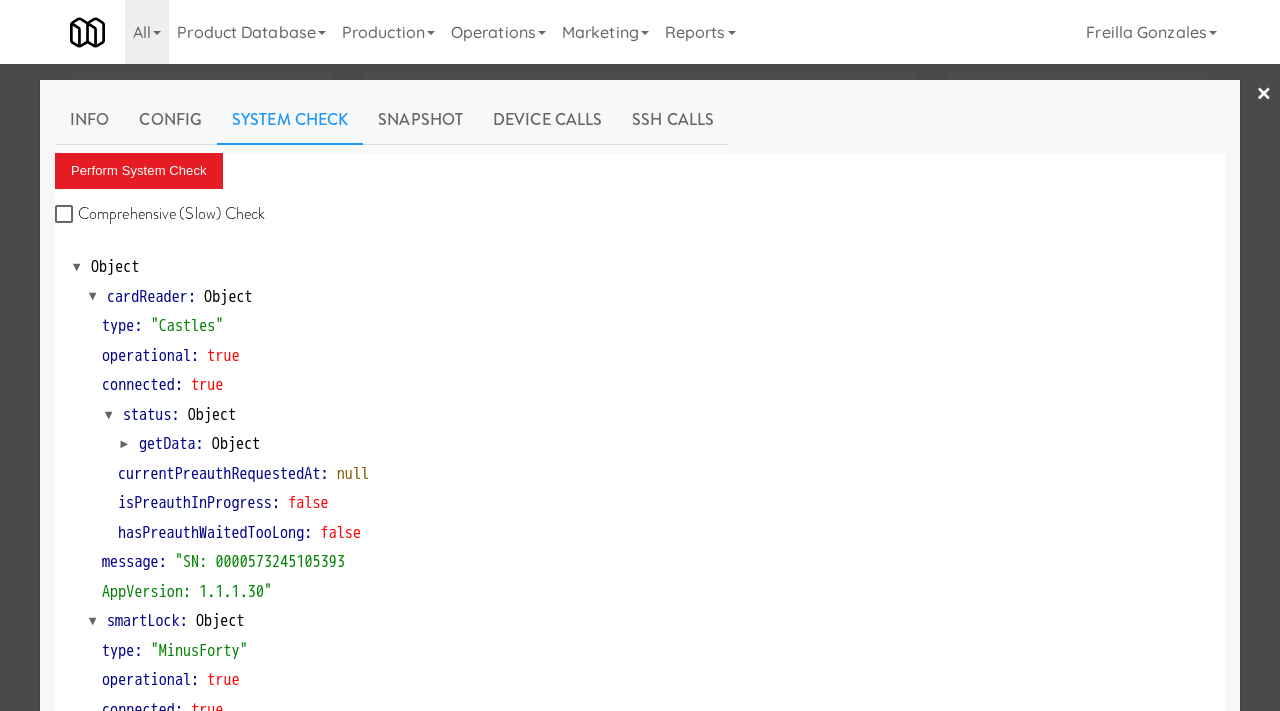 scroll, scrollTop: 22, scrollLeft: 0, axis: vertical 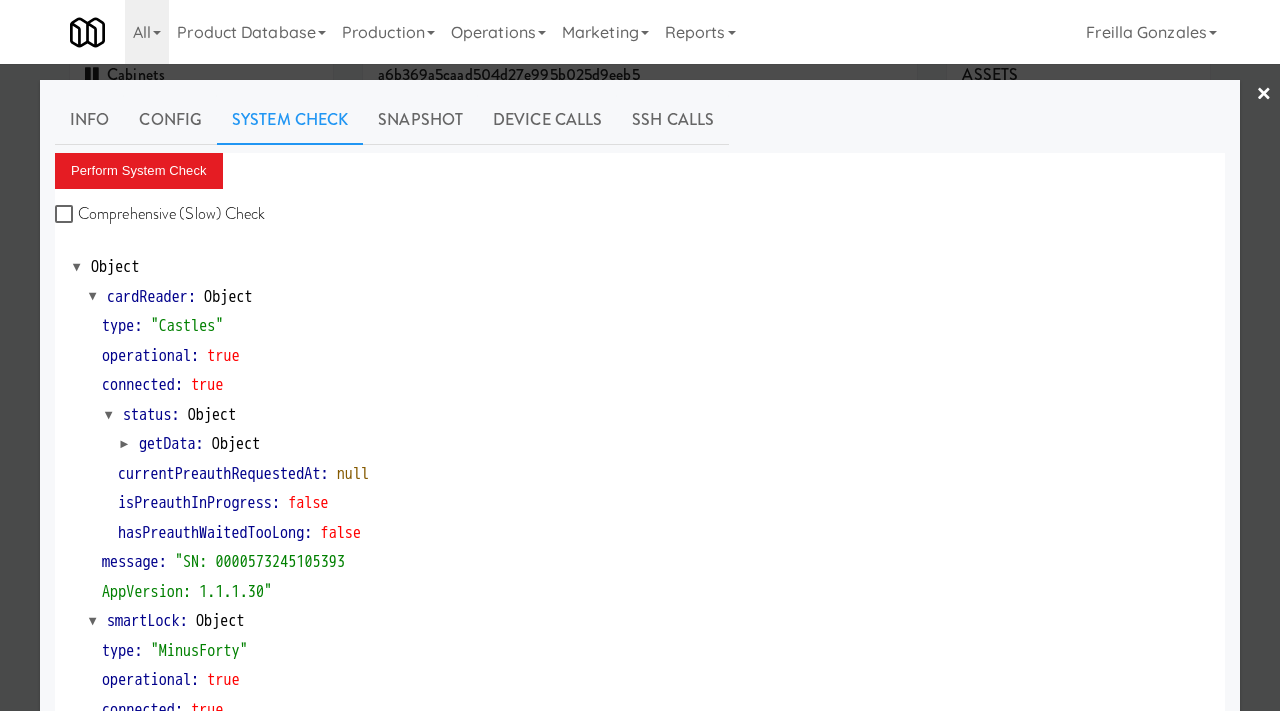click at bounding box center (640, 355) 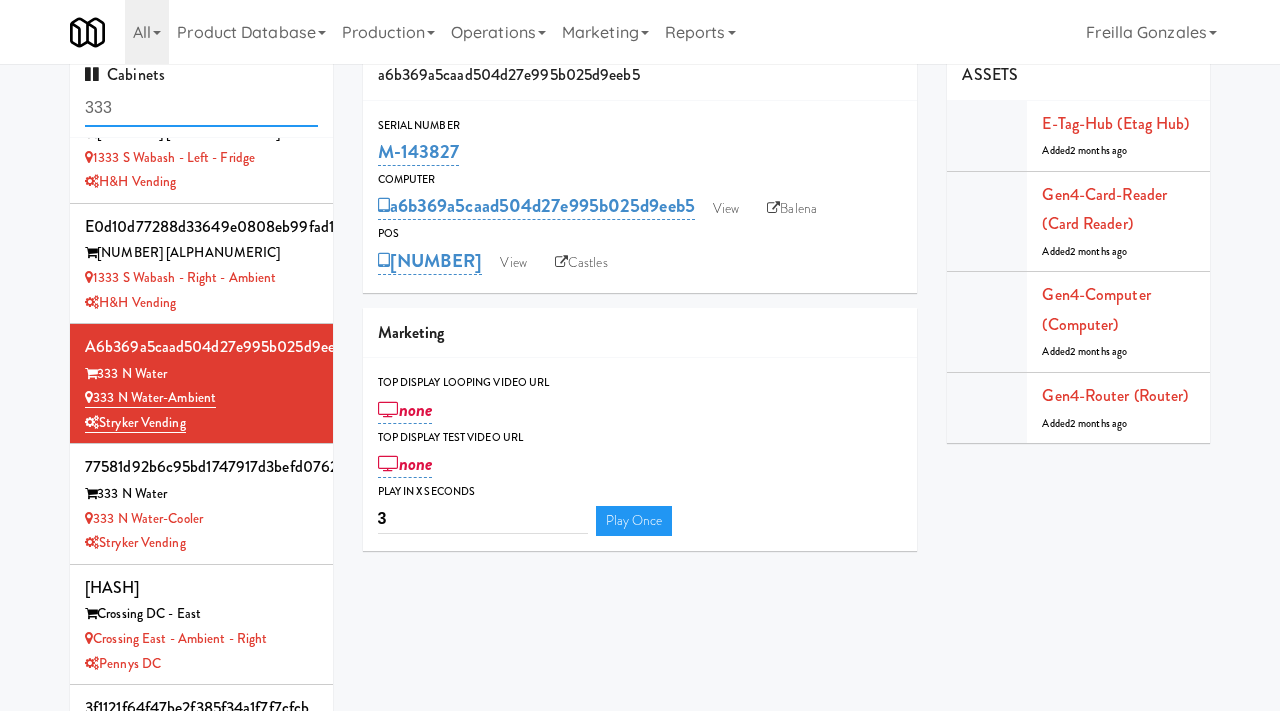 click on "333" at bounding box center [201, 108] 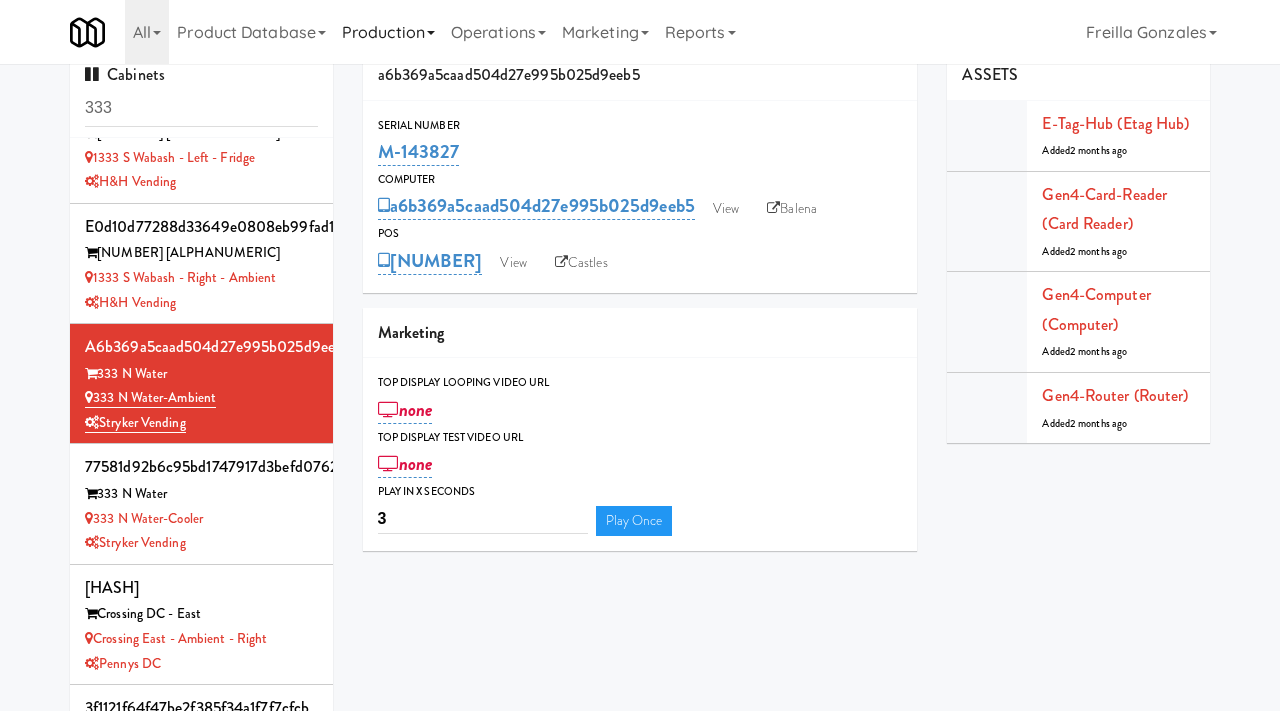 click on "Production" at bounding box center (388, 32) 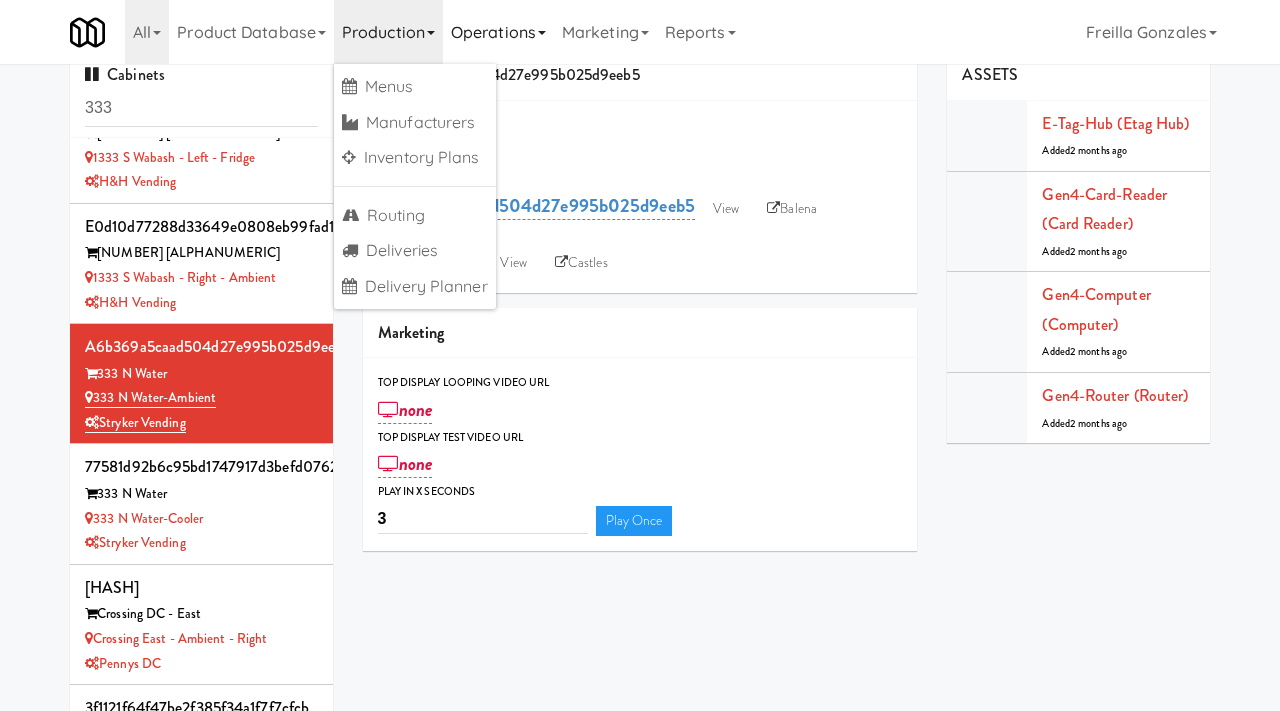 click on "Operations" at bounding box center [498, 32] 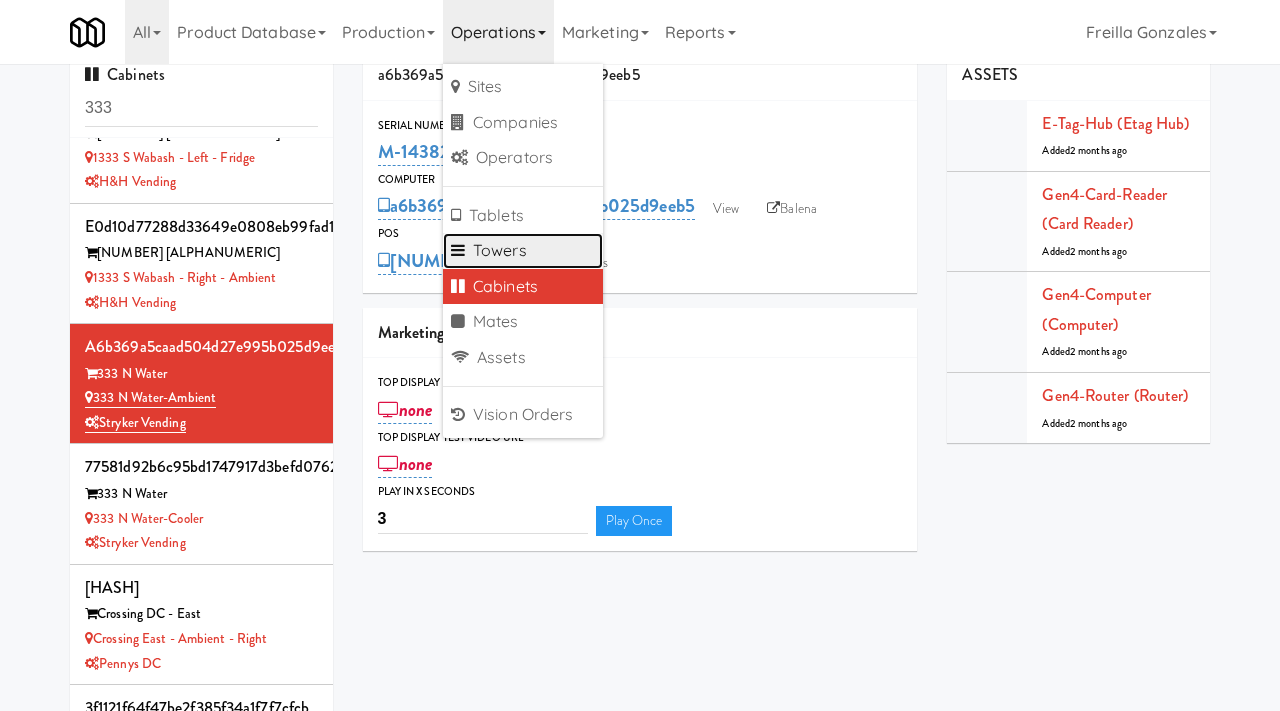 click on "Towers" at bounding box center [523, 251] 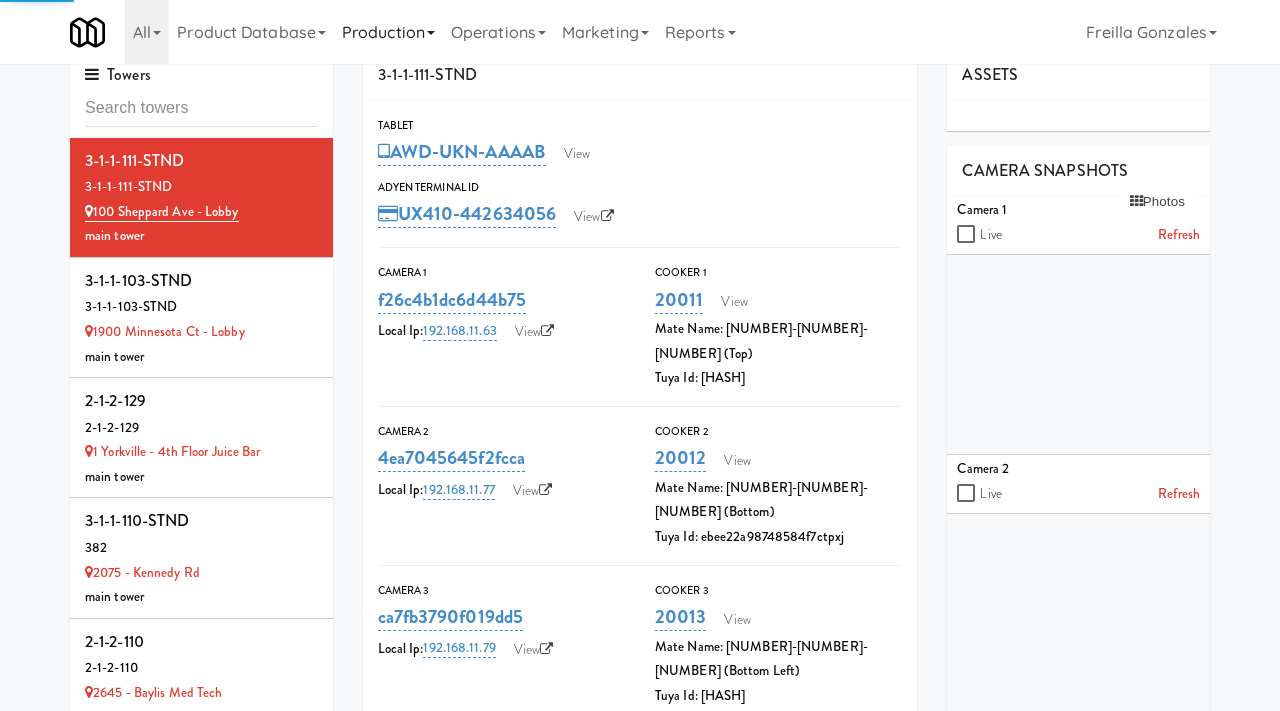 click on "Production" at bounding box center (388, 32) 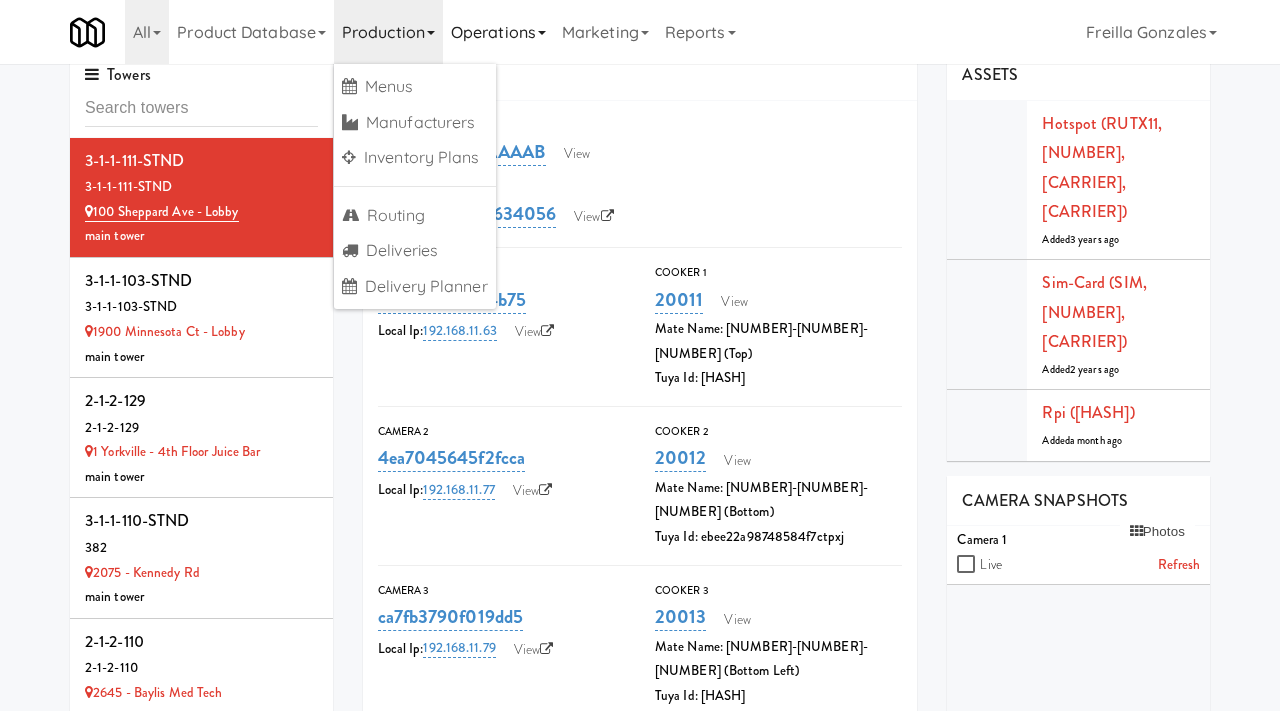 click on "Operations" at bounding box center [498, 32] 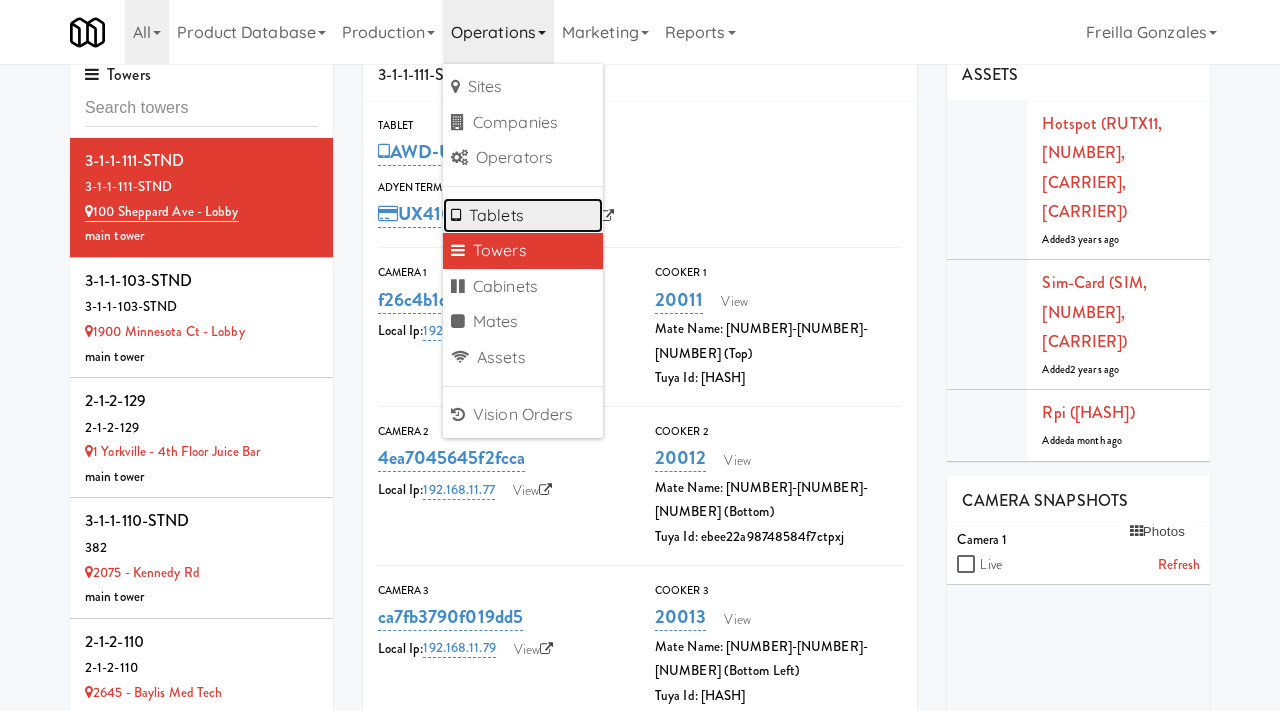 click on "Tablets" at bounding box center (523, 216) 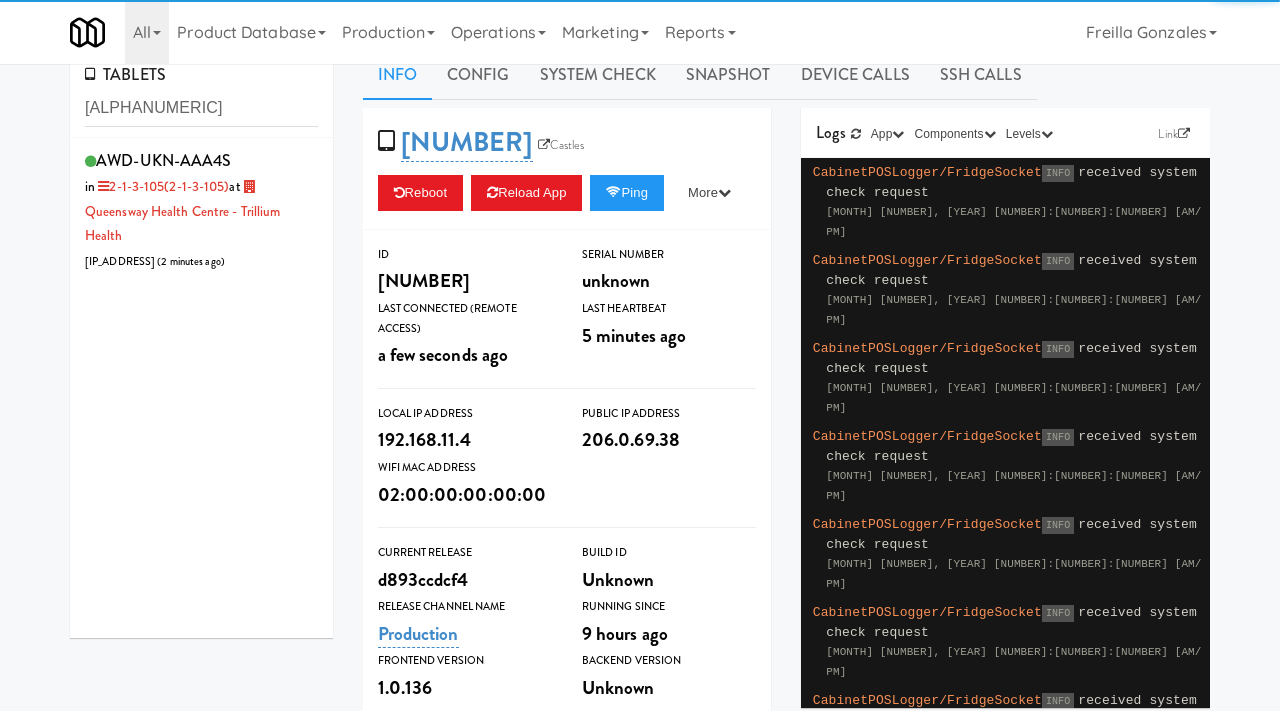type on "[ALPHANUMERIC]" 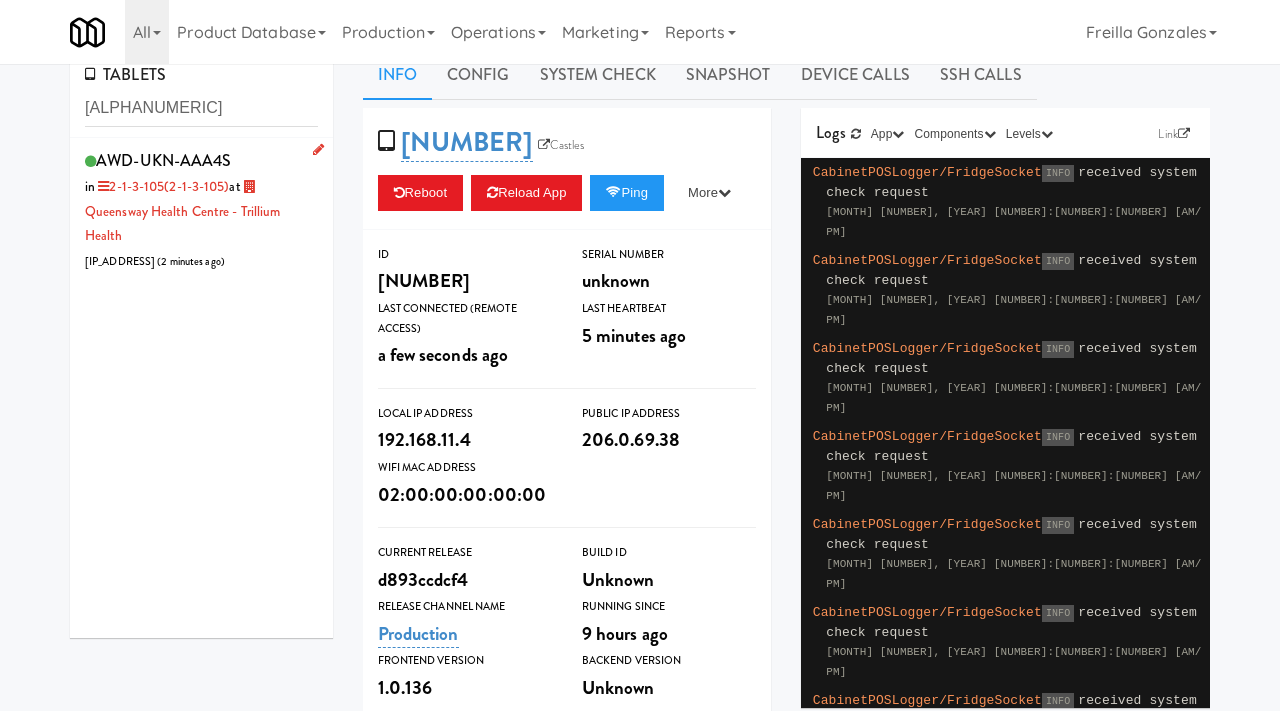 click on "[ALPHANUMERIC] in [NUMBER]-[NUMBER]-[NUMBER]-[NUMBER] ([NUMBER]-[NUMBER]-[NUMBER]-[NUMBER]) at [CITY] Health Centre - Trillium Health [IP_ADDRESS] ( [NUMBER] minutes ago )" at bounding box center [201, 210] 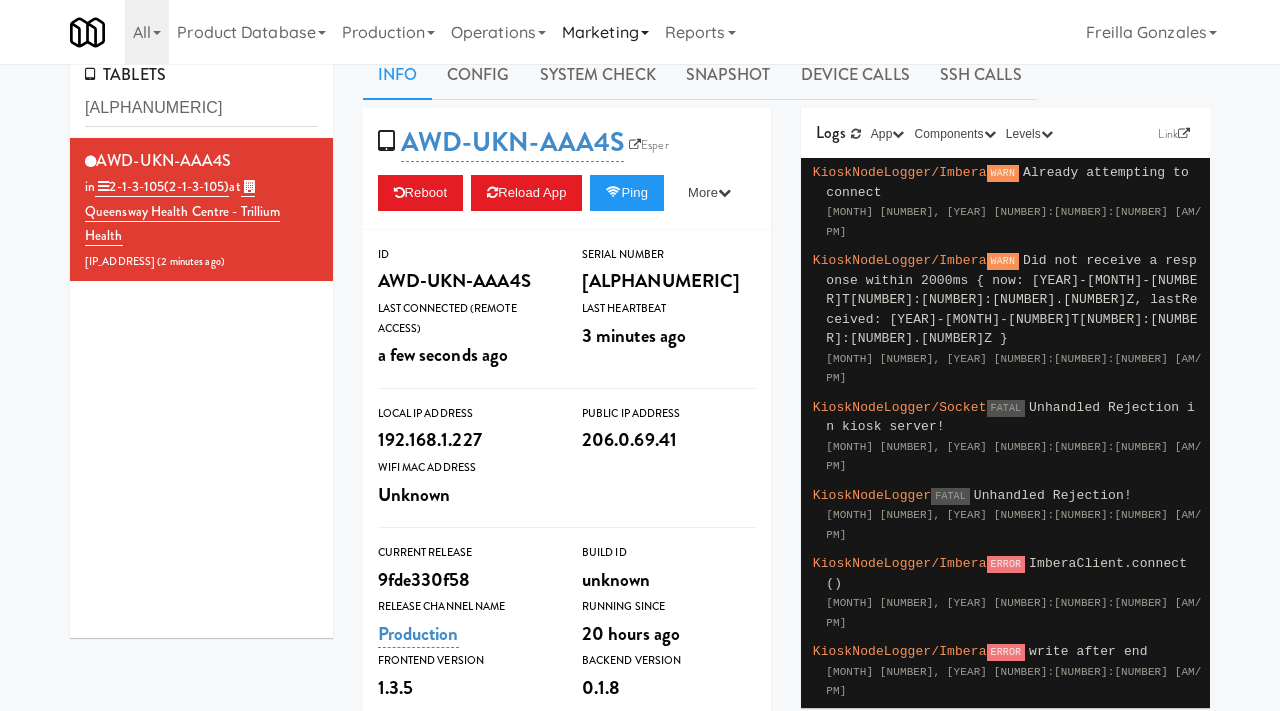 click on "Marketing" at bounding box center (605, 32) 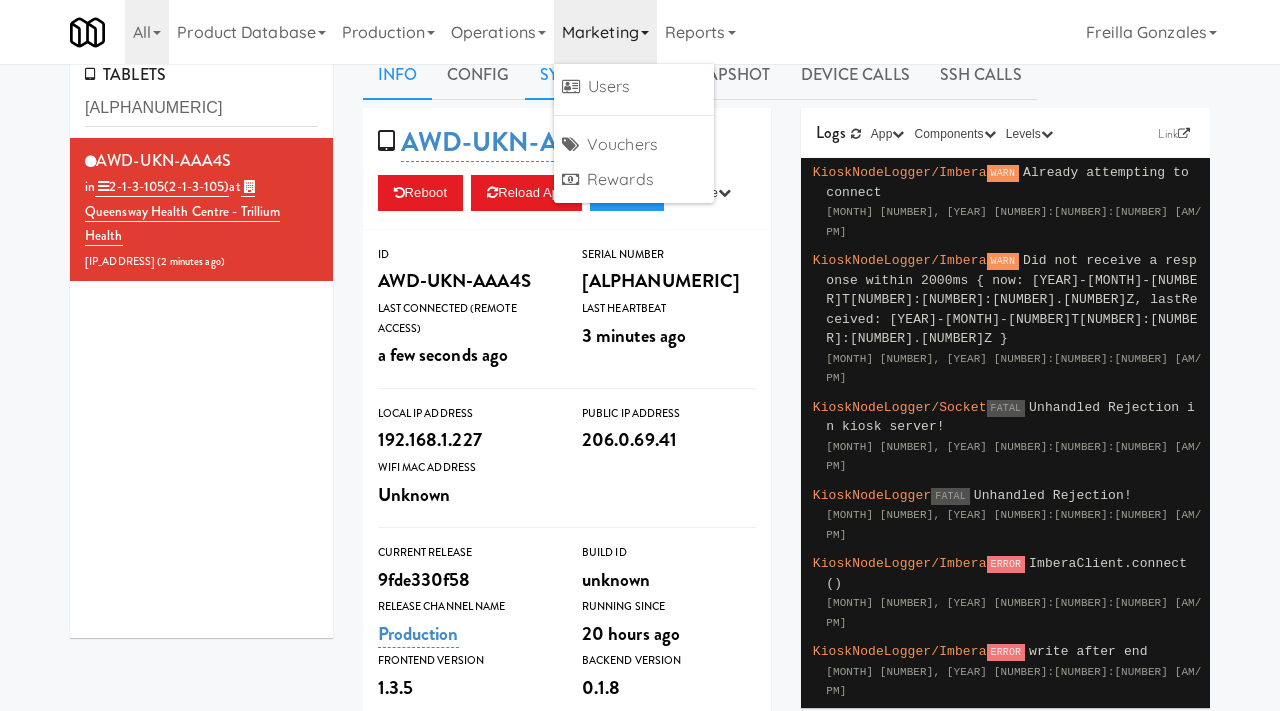 click on "System Check" at bounding box center [598, 75] 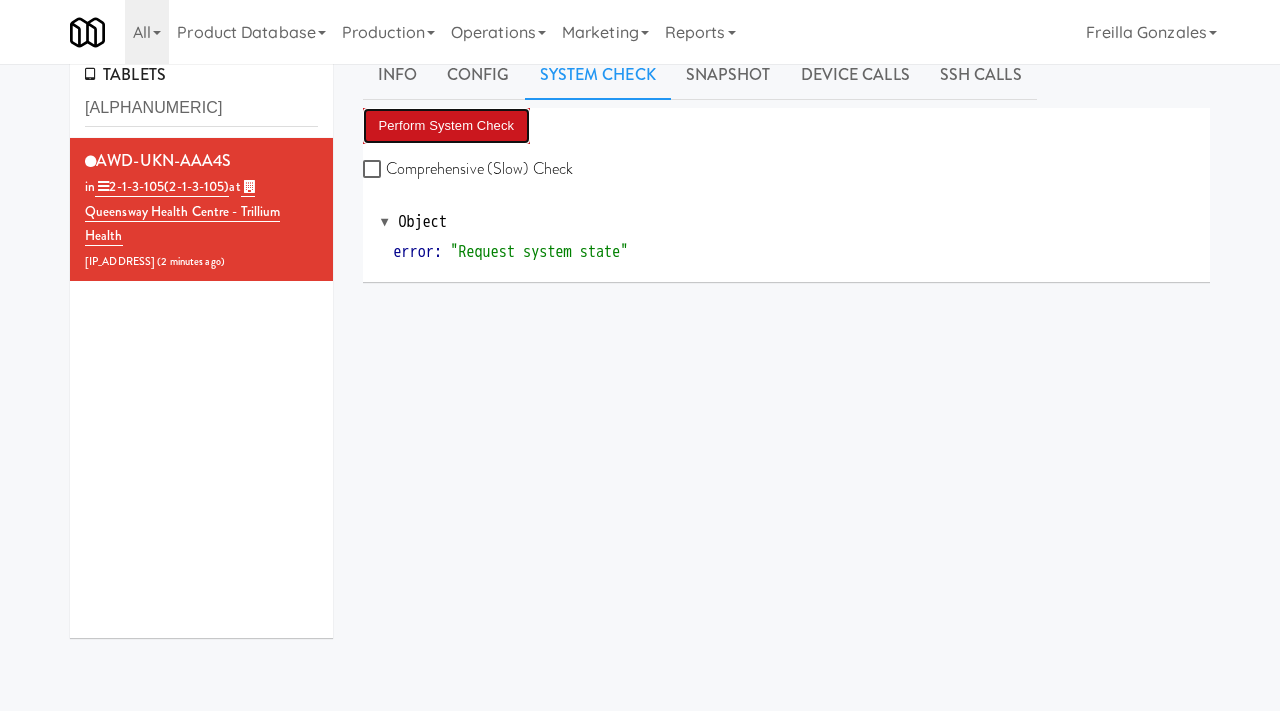 click on "Perform System Check" at bounding box center [447, 126] 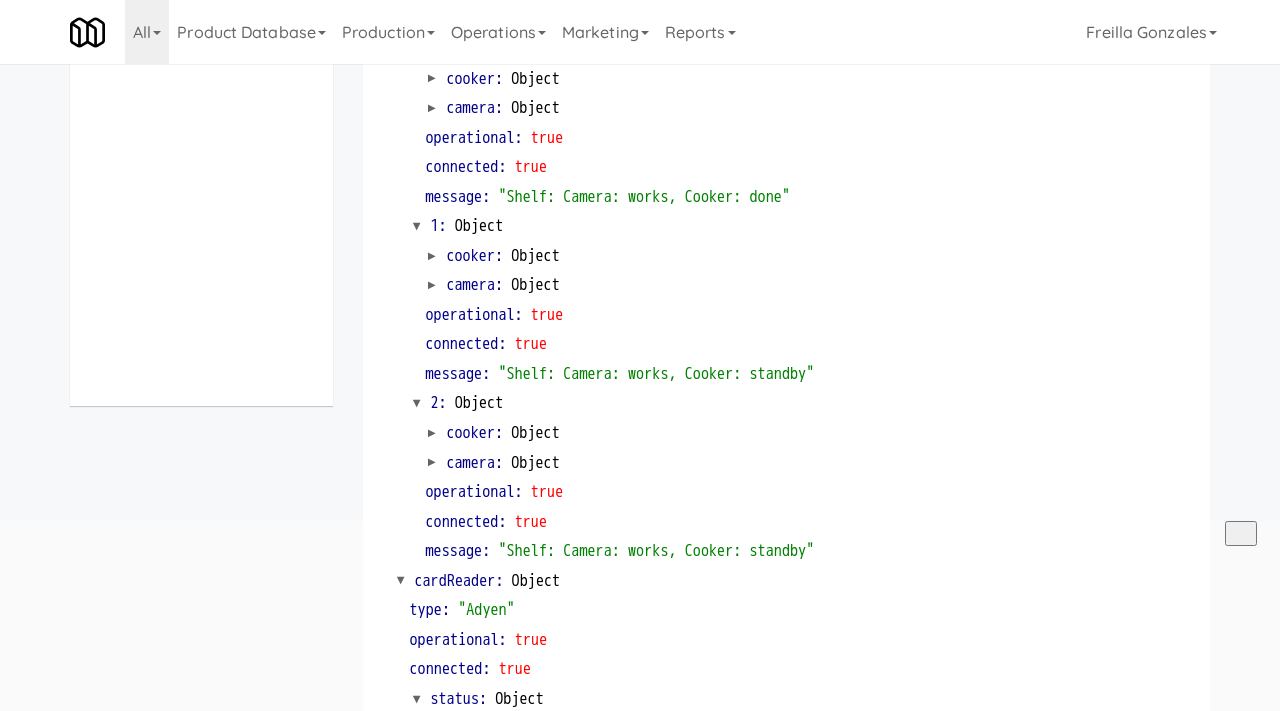 scroll, scrollTop: 0, scrollLeft: 0, axis: both 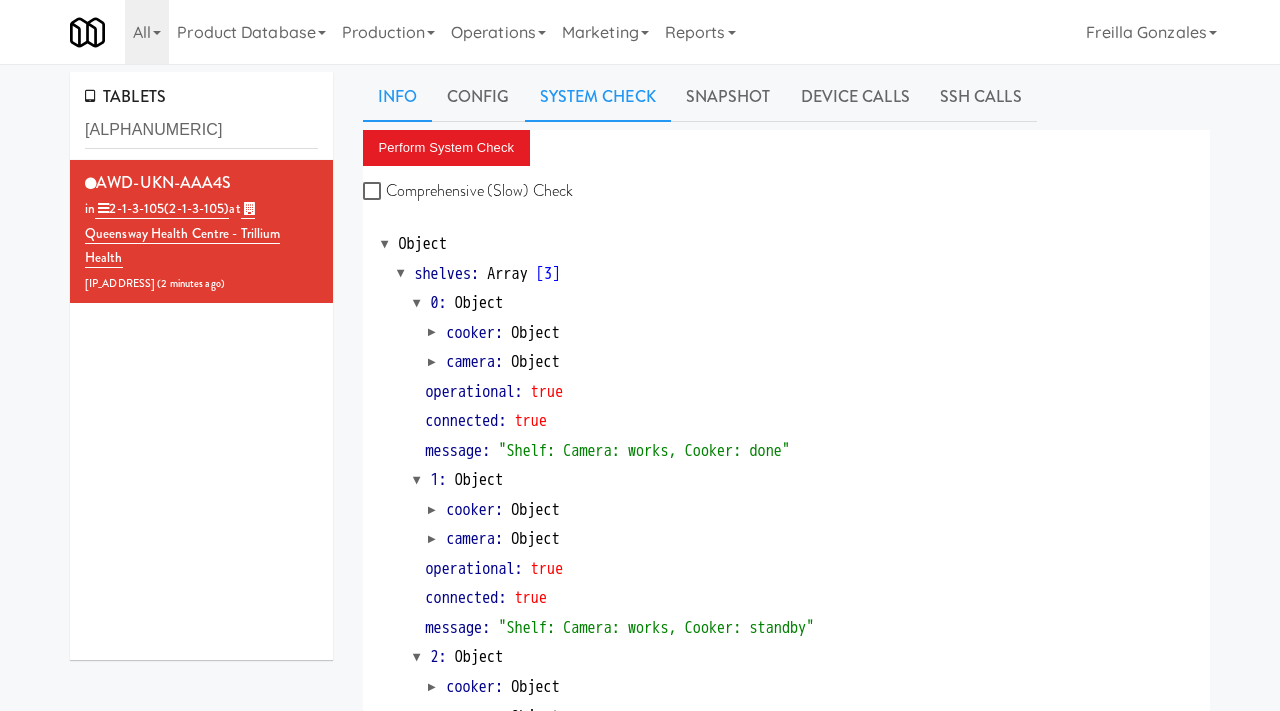 click on "Info" at bounding box center (397, 97) 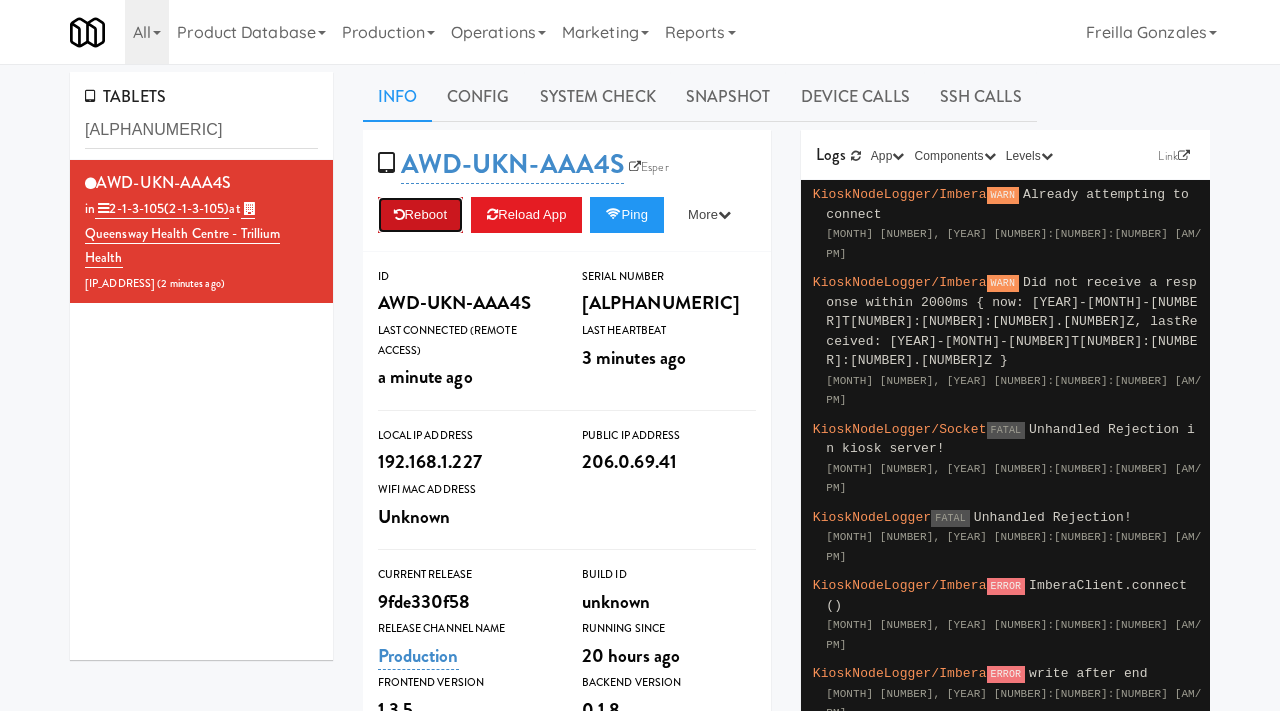 click on "Reboot" at bounding box center [421, 215] 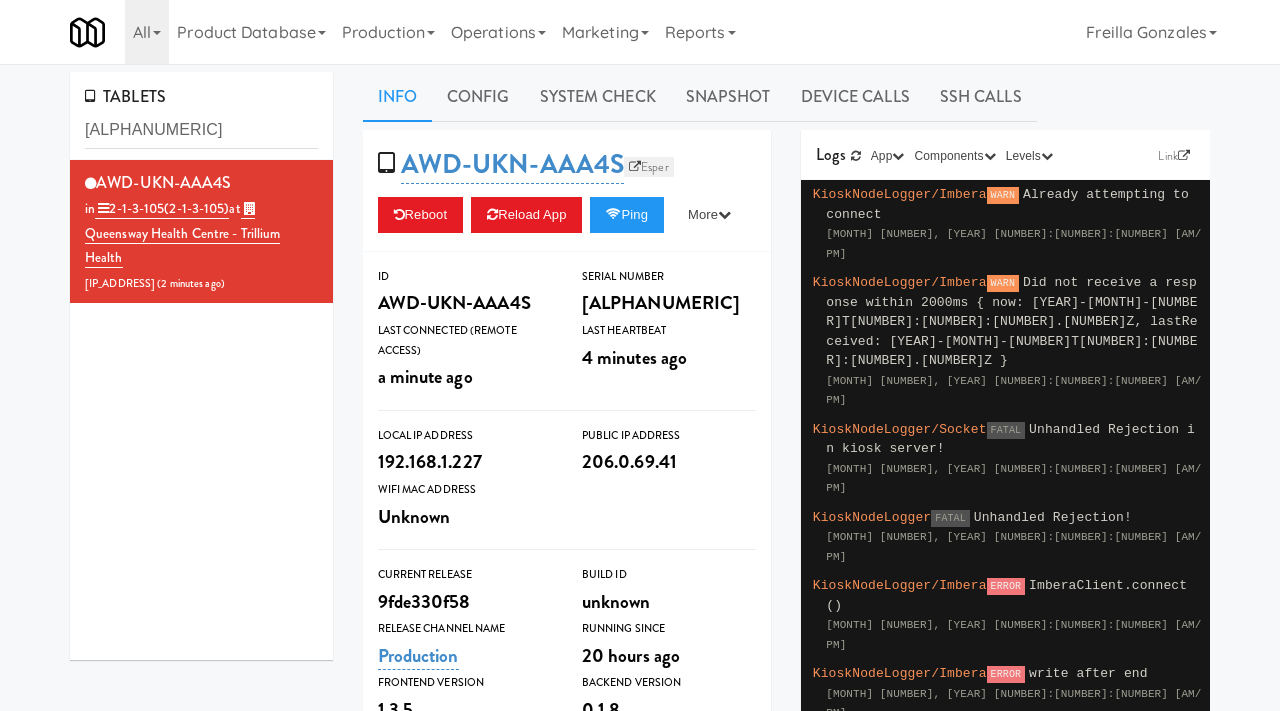 click on "Esper" at bounding box center [649, 167] 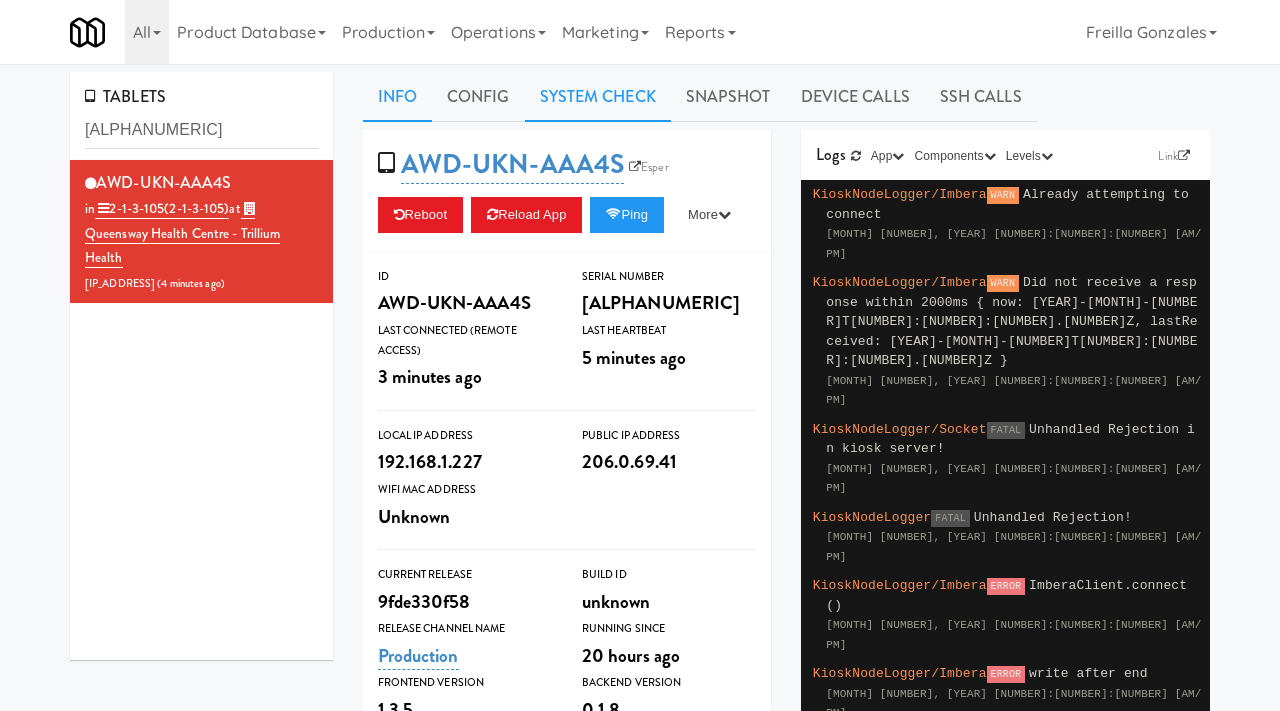 click on "System Check" at bounding box center [598, 97] 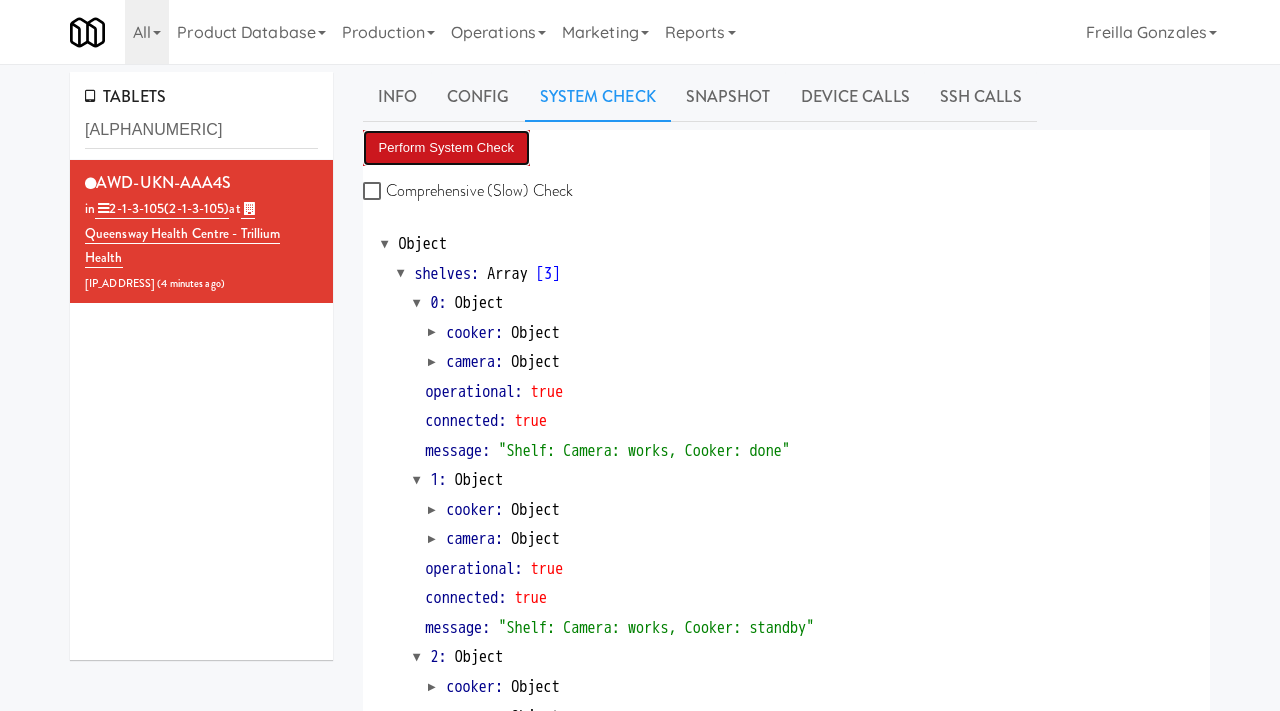 click on "Perform System Check" at bounding box center (447, 148) 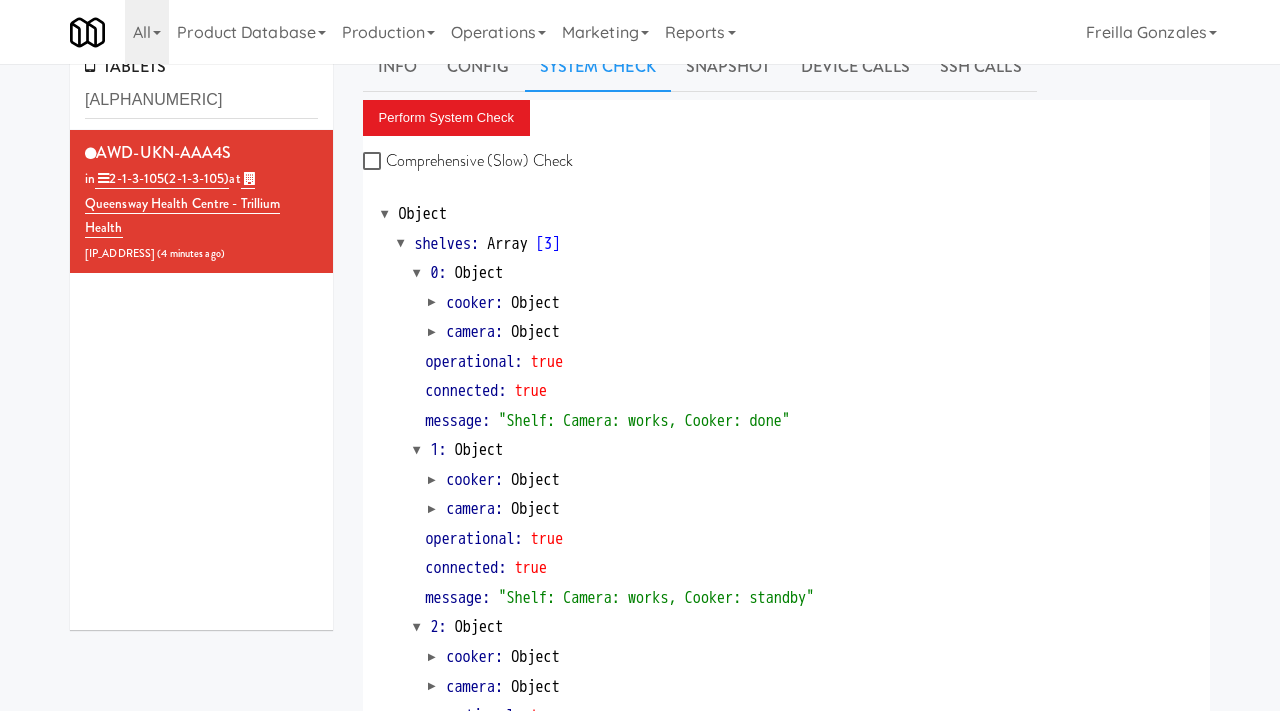 scroll, scrollTop: 0, scrollLeft: 0, axis: both 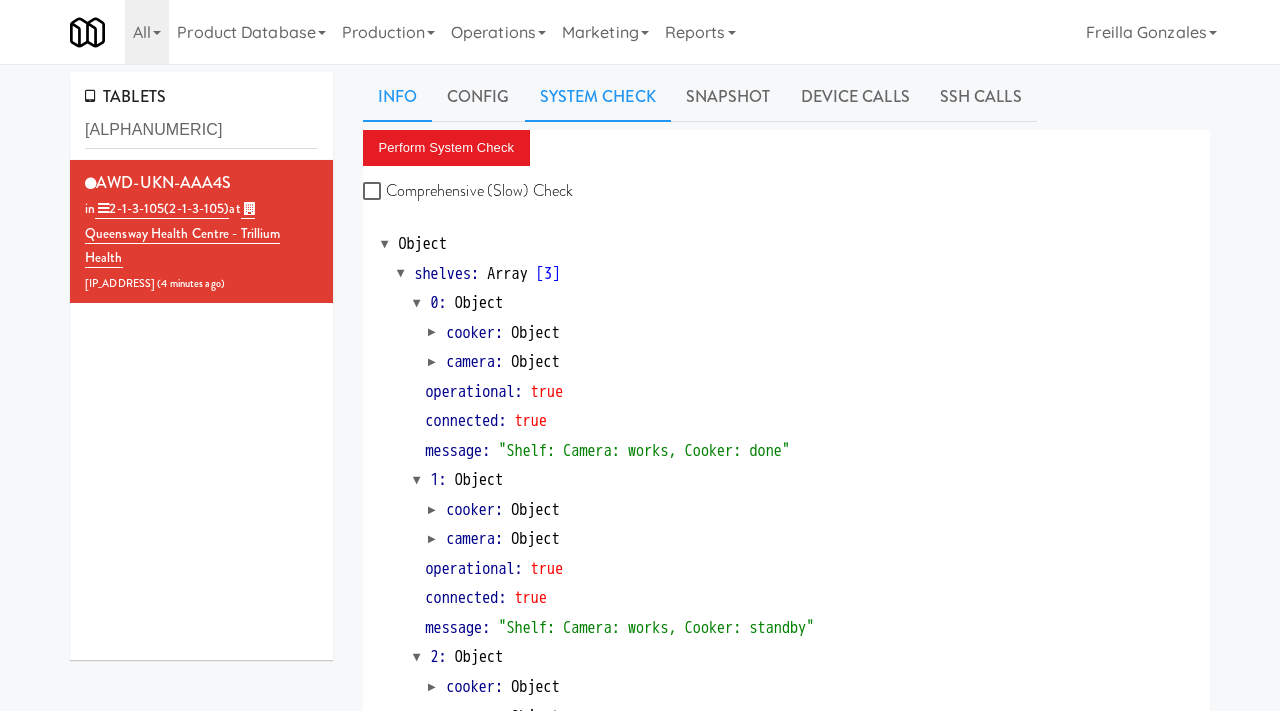 click on "Info" at bounding box center (397, 97) 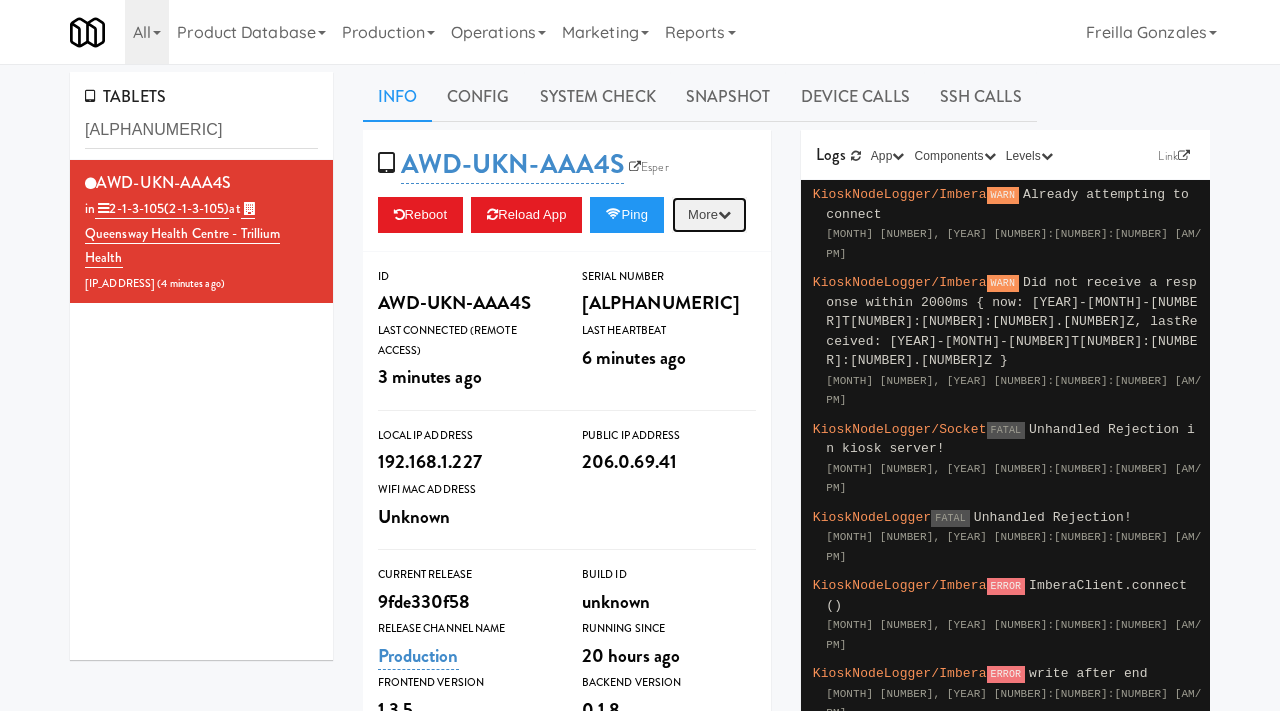 click at bounding box center (724, 214) 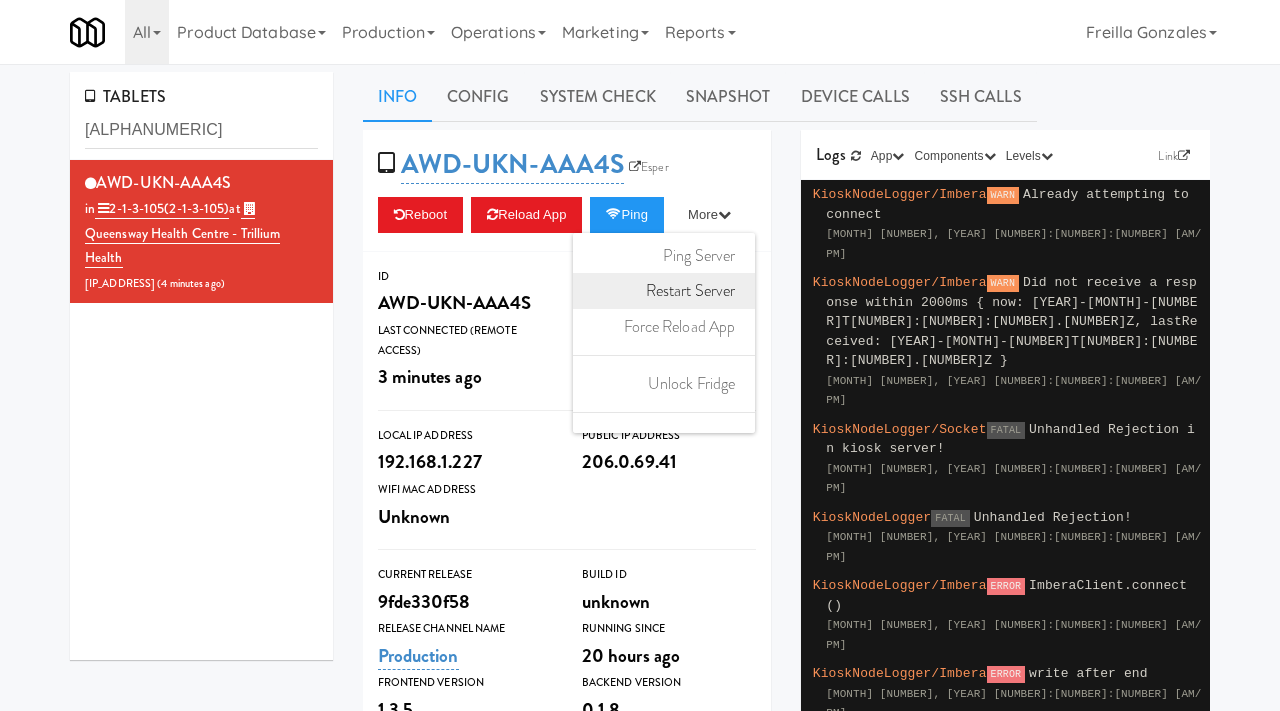 click on "Restart Server" at bounding box center (664, 291) 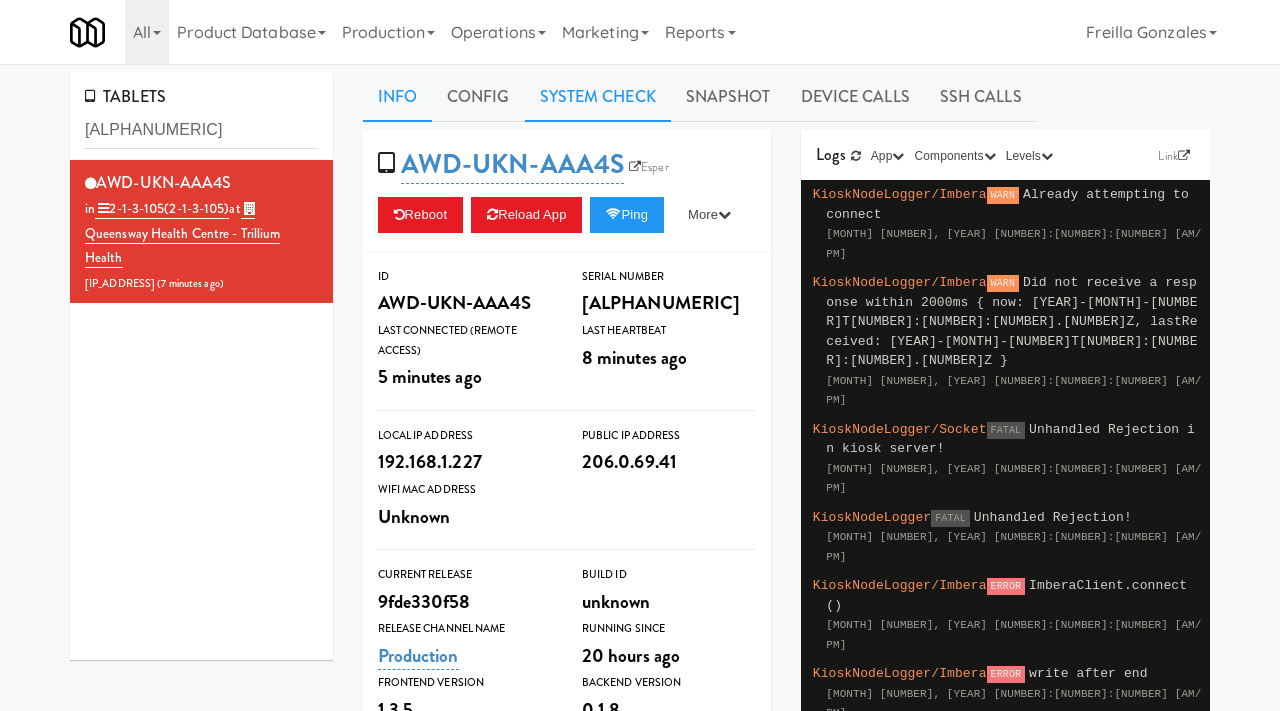 click on "System Check" at bounding box center (598, 97) 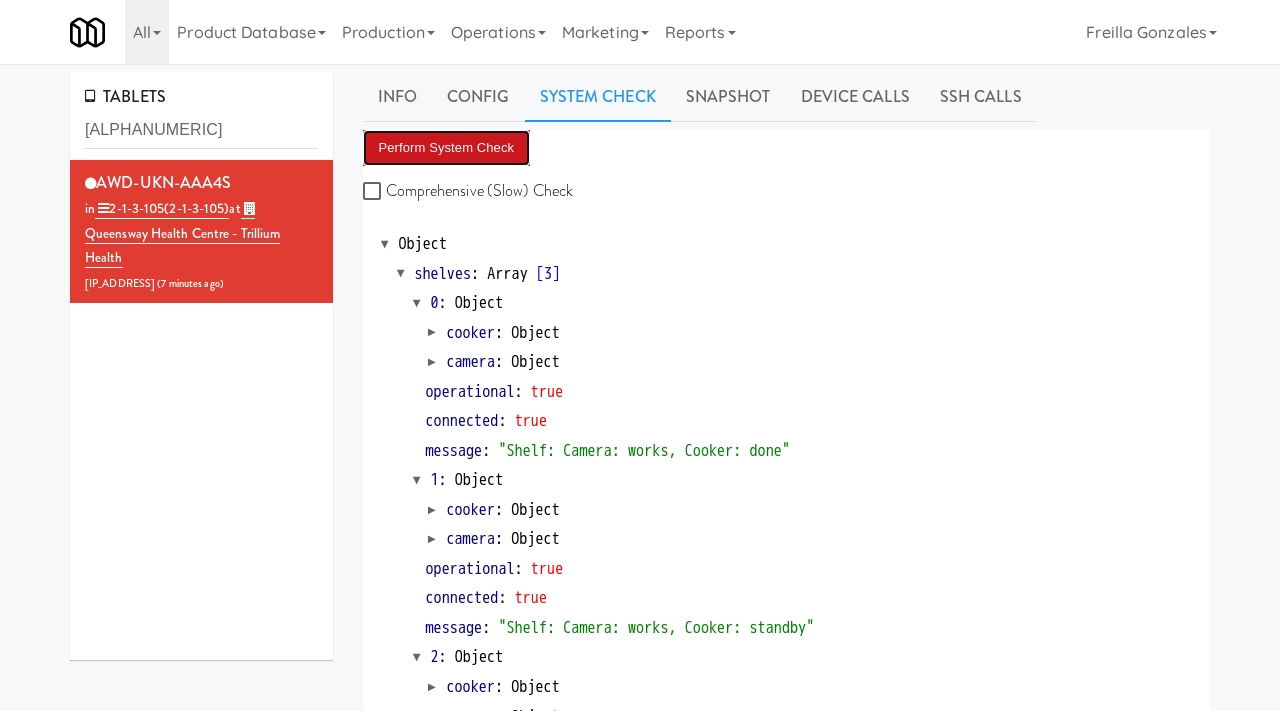click on "Perform System Check" at bounding box center [447, 148] 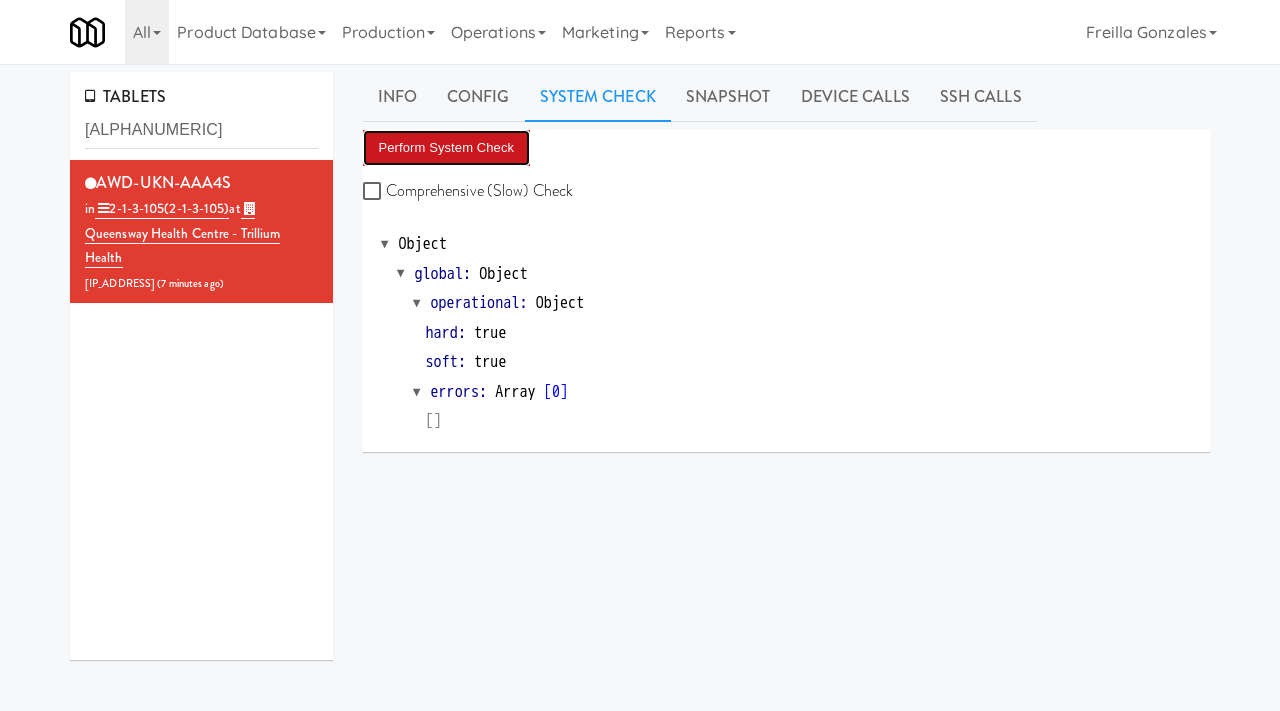 click on "Perform System Check" at bounding box center [447, 148] 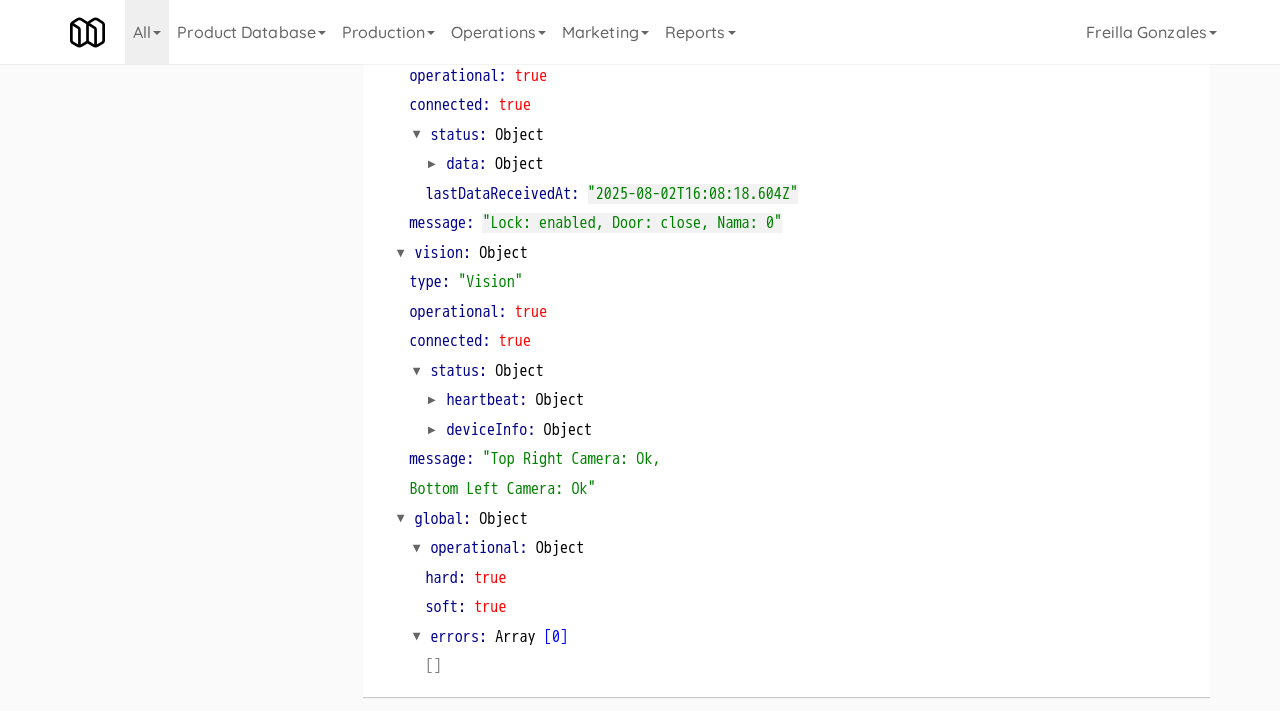 scroll, scrollTop: 1143, scrollLeft: 0, axis: vertical 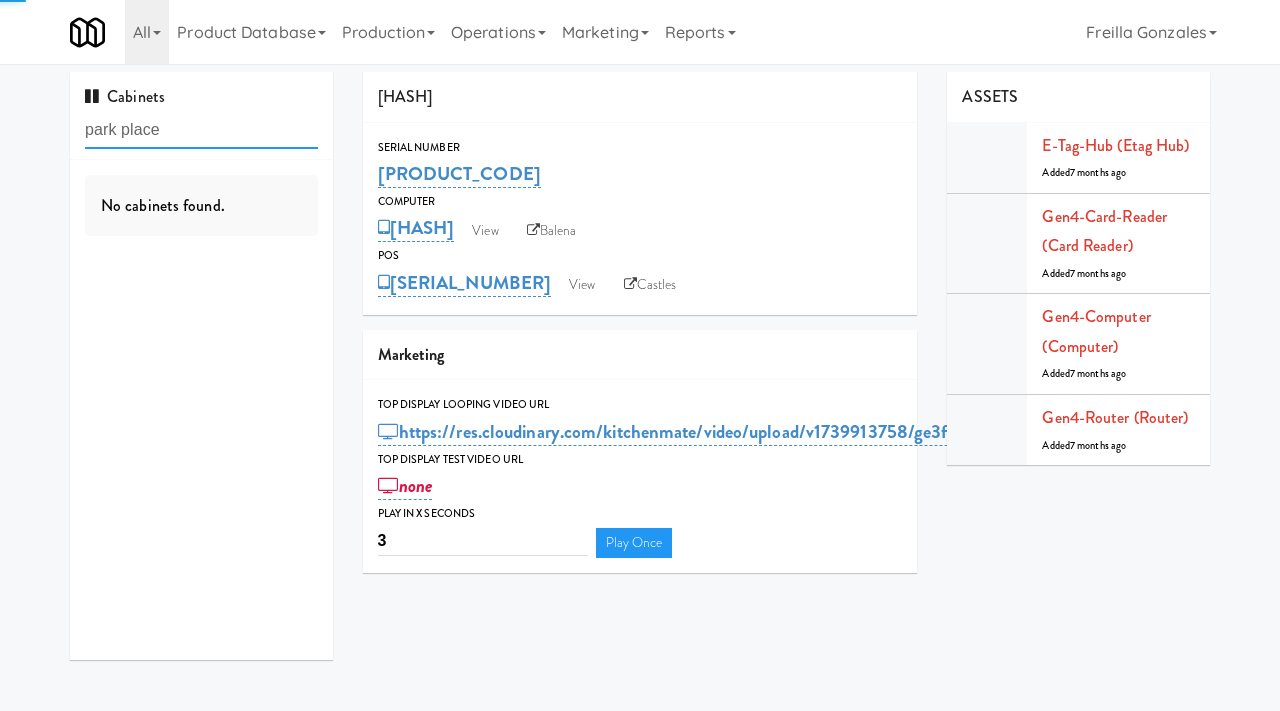 type on "park place" 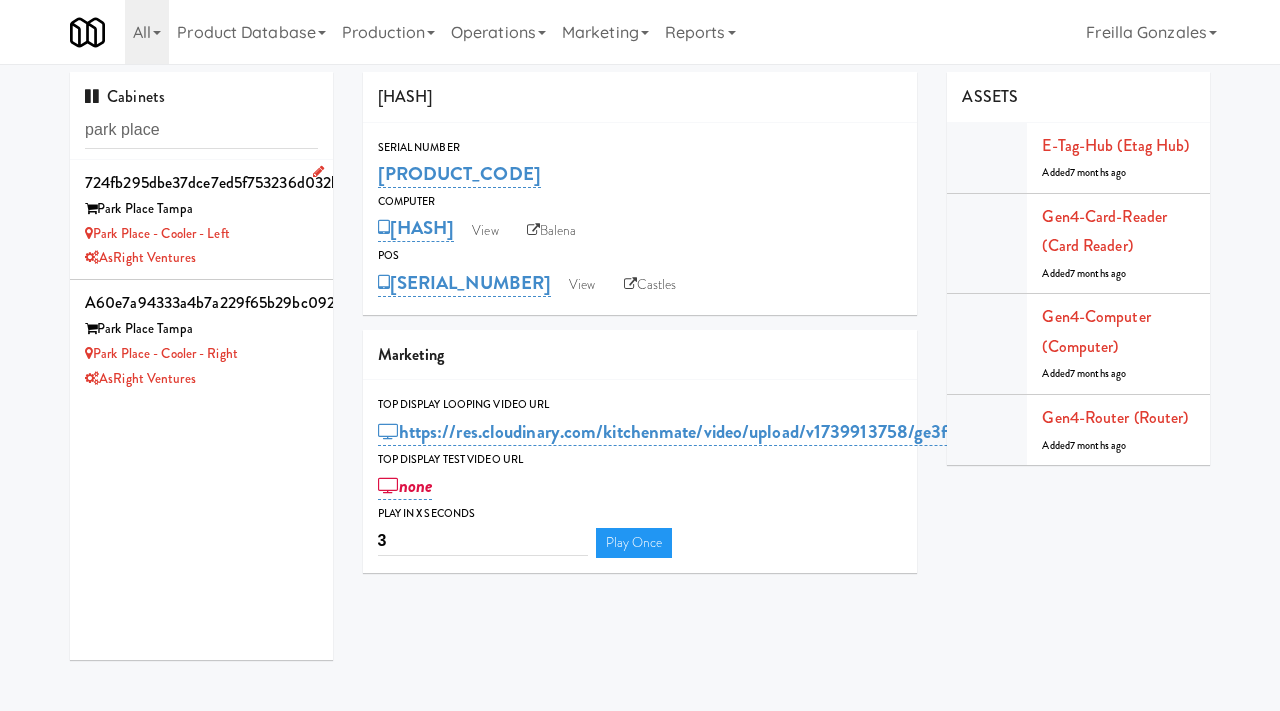 click on "AsRight Ventures" at bounding box center (201, 258) 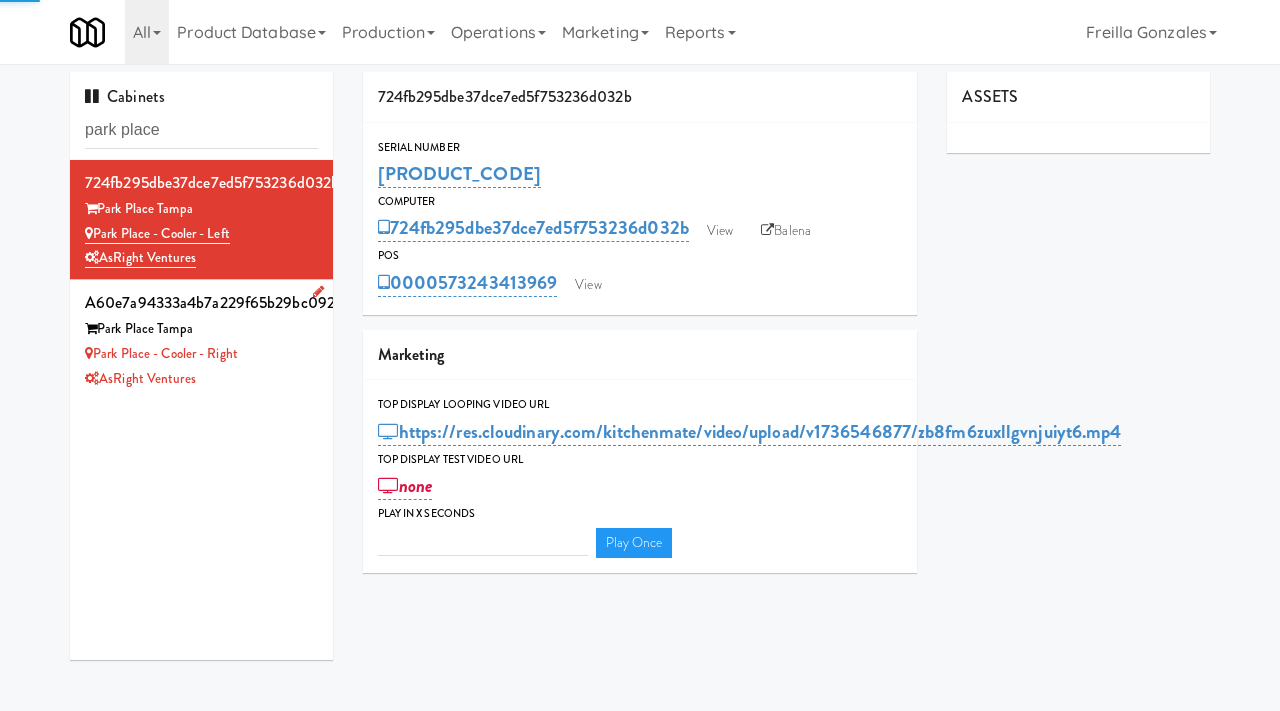 click on "AsRight Ventures" at bounding box center (201, 379) 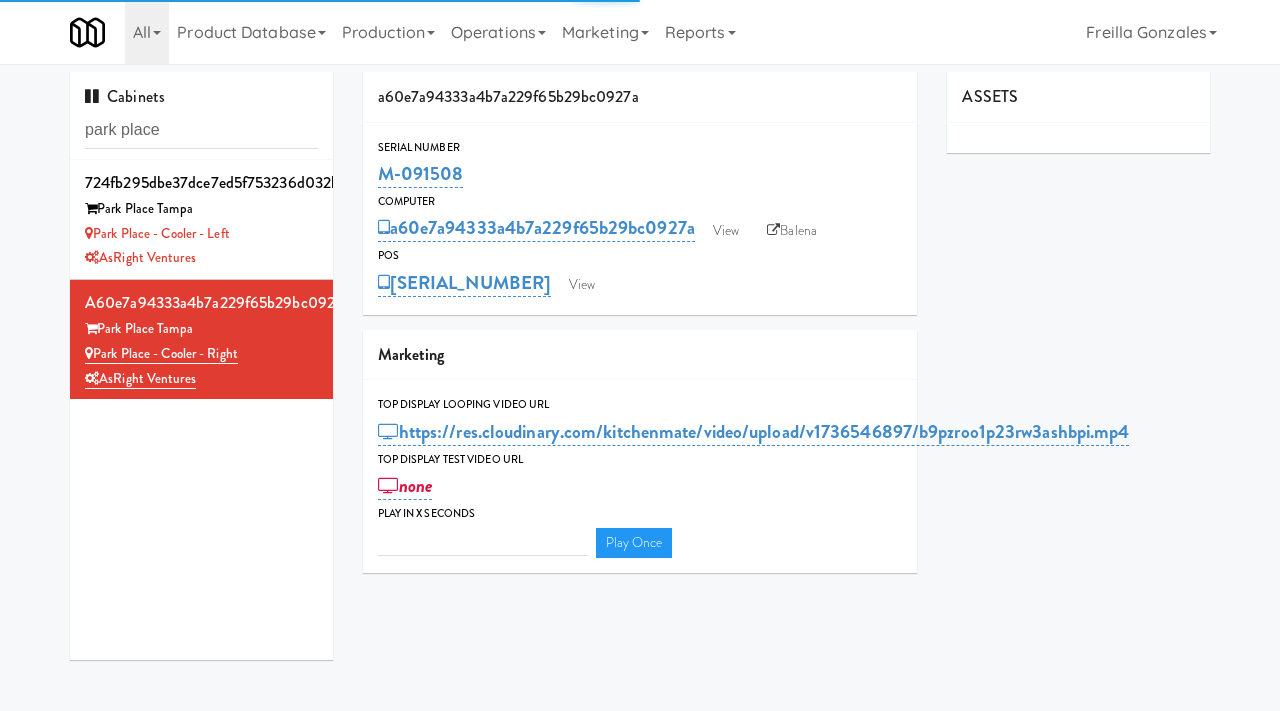 type on "3" 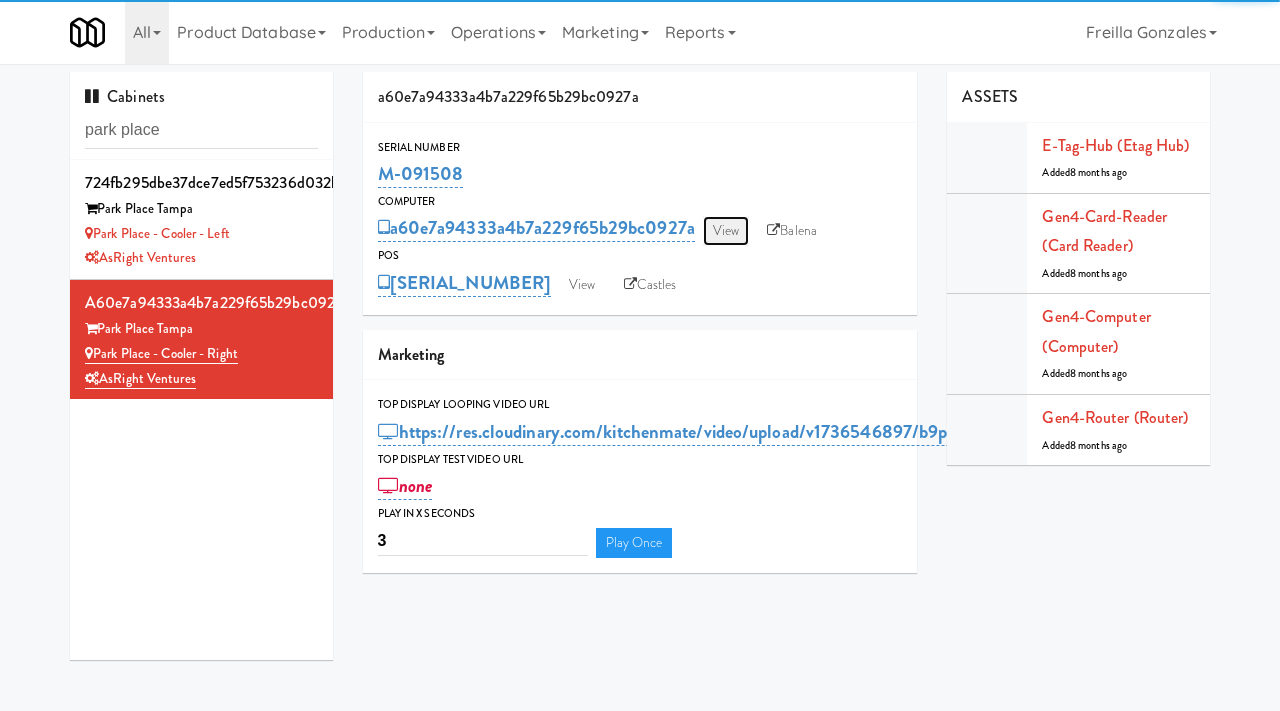 click on "View" at bounding box center [726, 231] 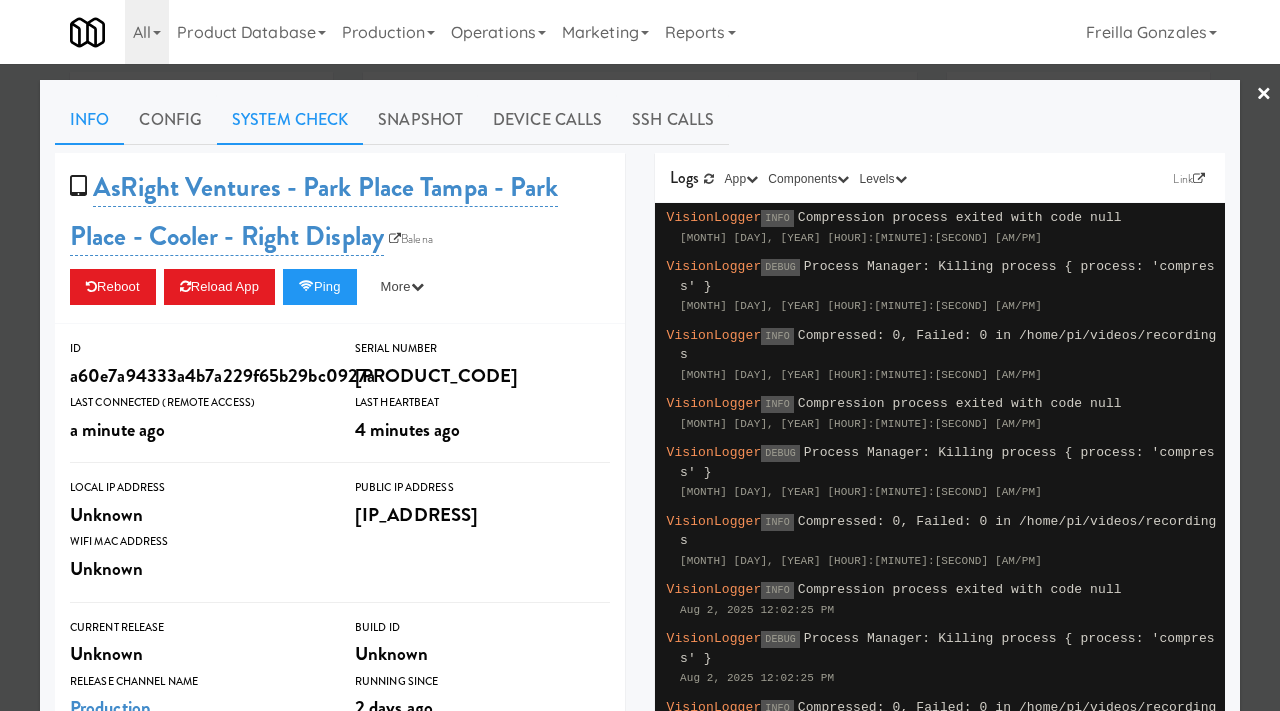 click on "System Check" at bounding box center [290, 120] 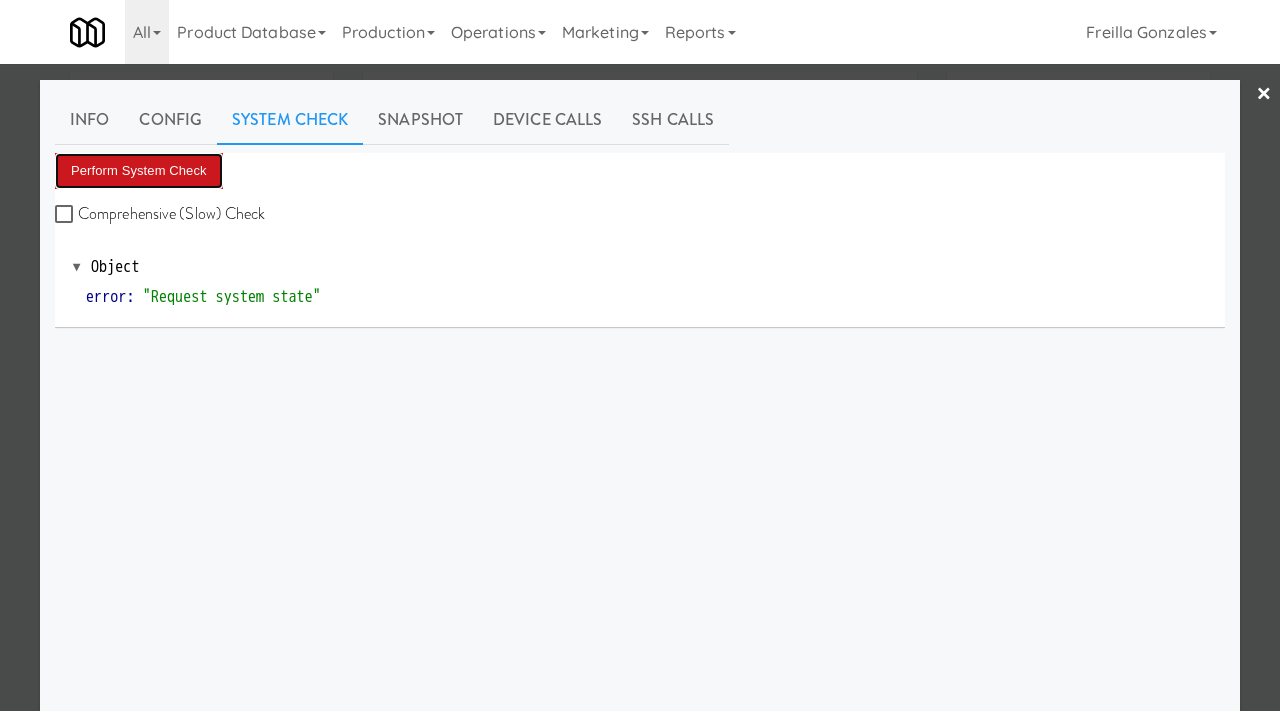click on "Perform System Check" at bounding box center (139, 171) 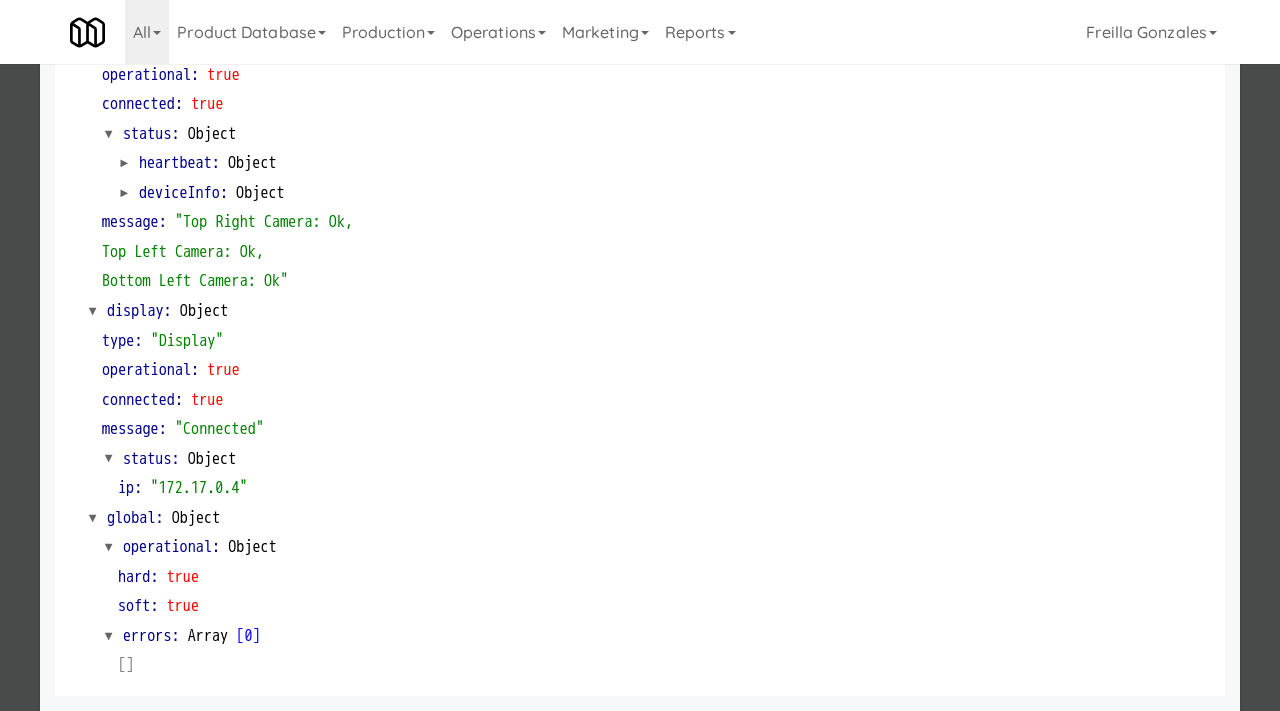 scroll, scrollTop: 0, scrollLeft: 0, axis: both 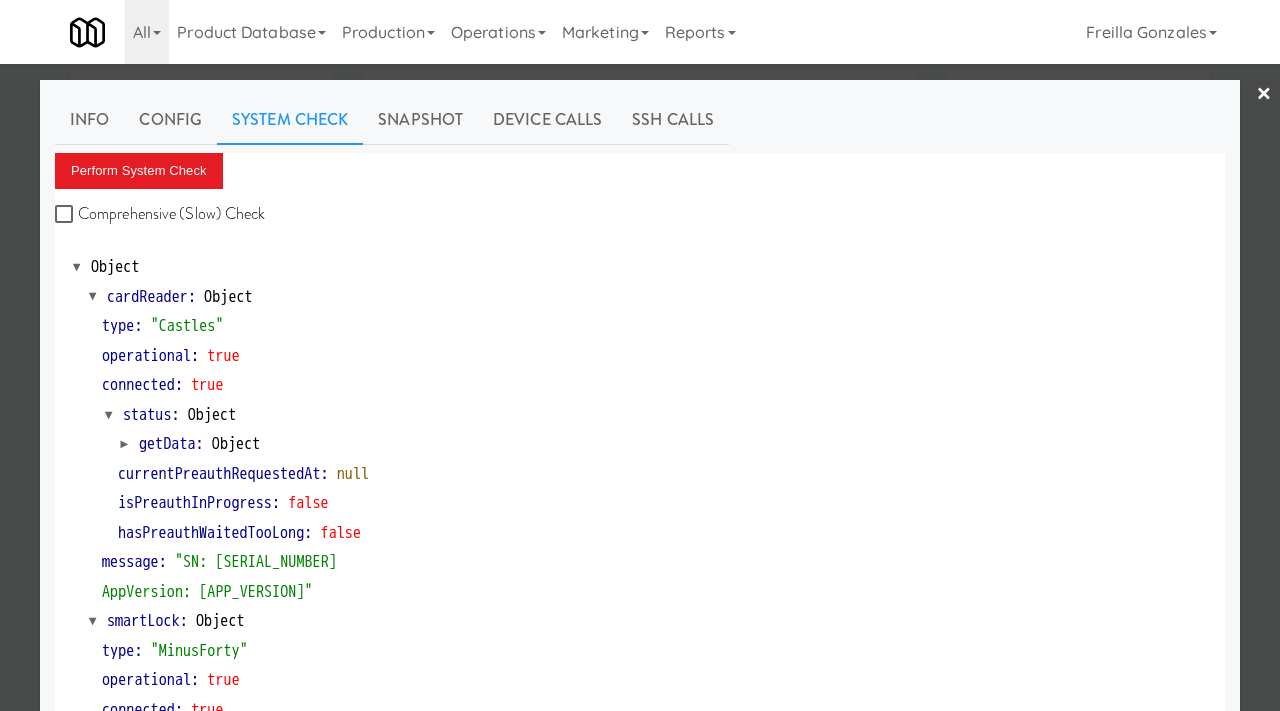 click at bounding box center [640, 355] 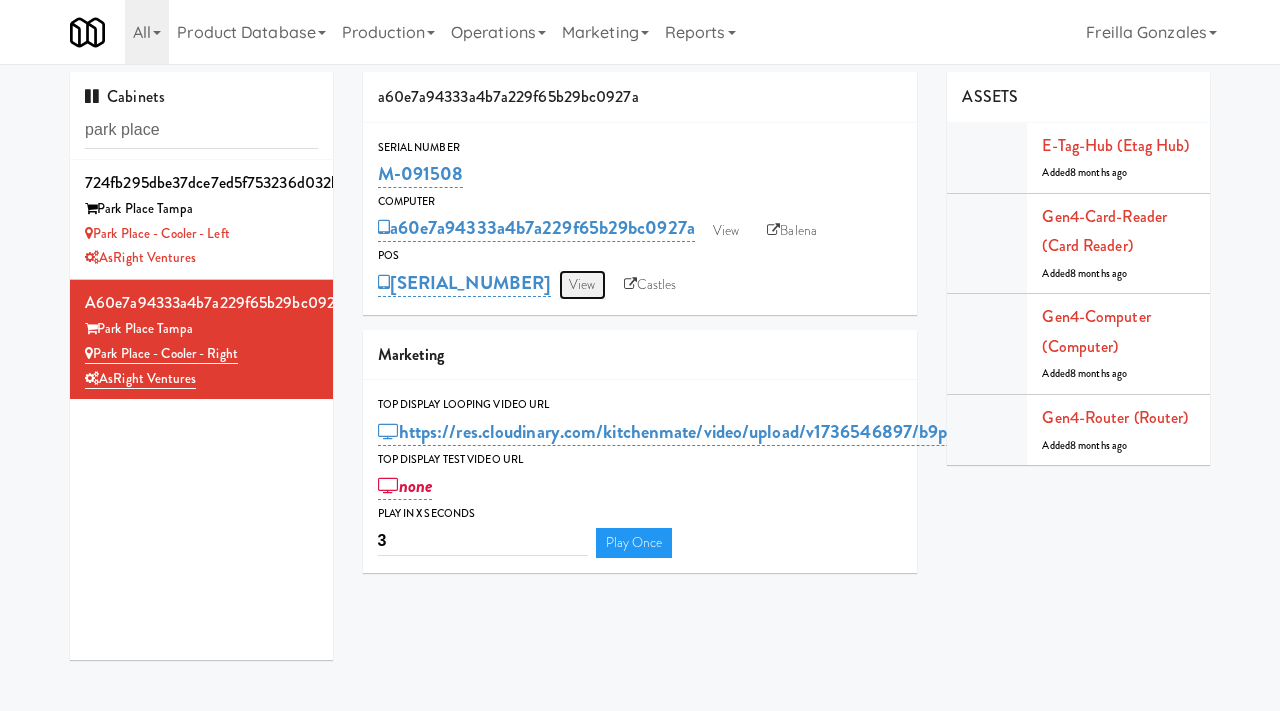 click on "View" at bounding box center [582, 285] 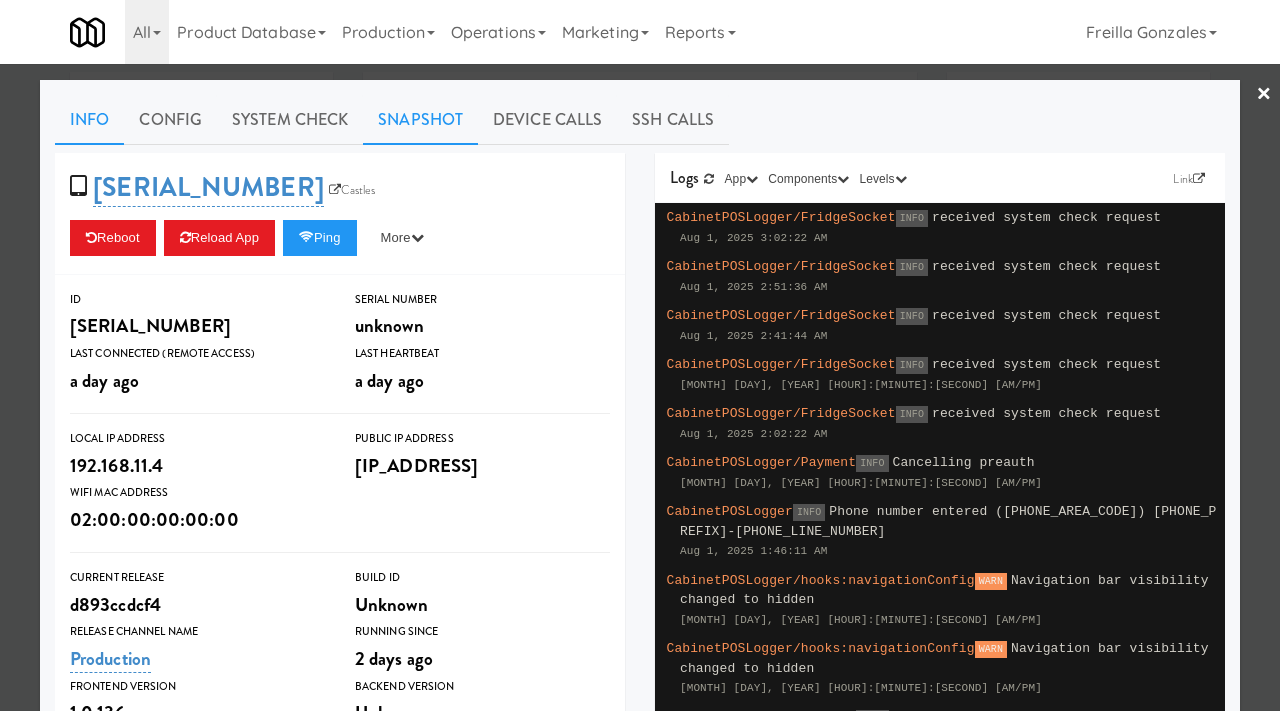 click on "Snapshot" at bounding box center [420, 120] 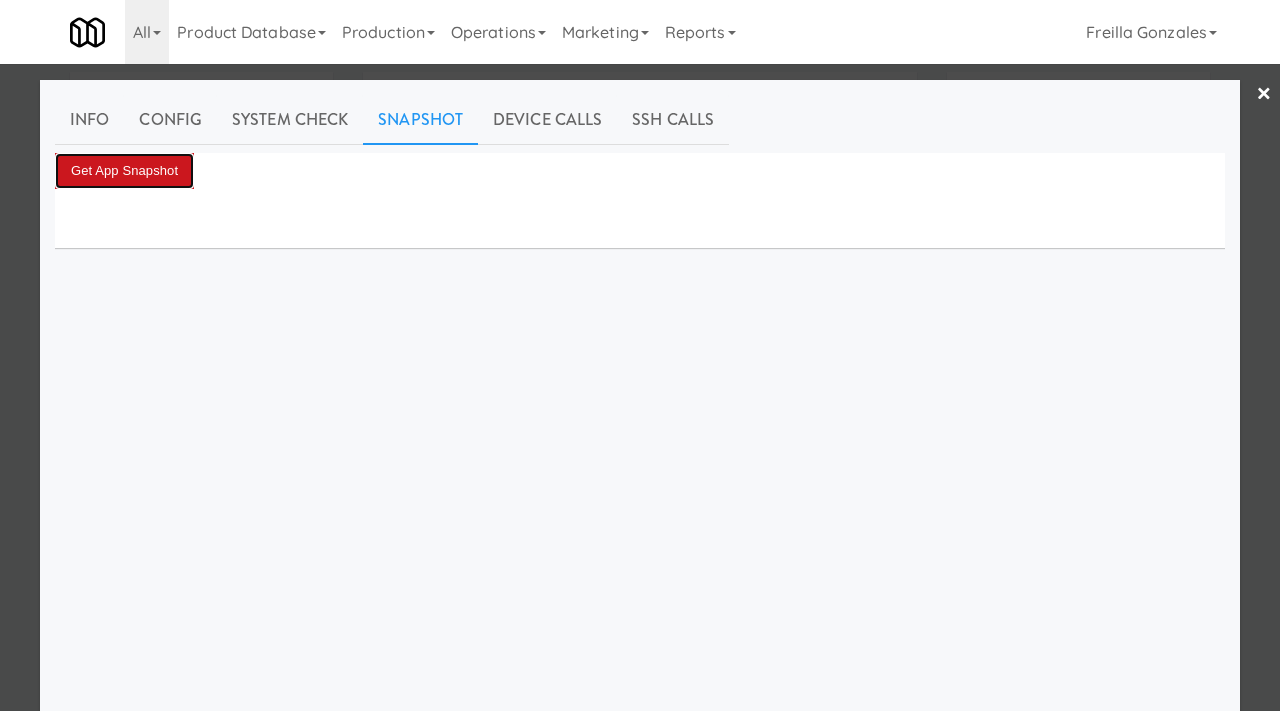 click on "Get App Snapshot" at bounding box center (124, 171) 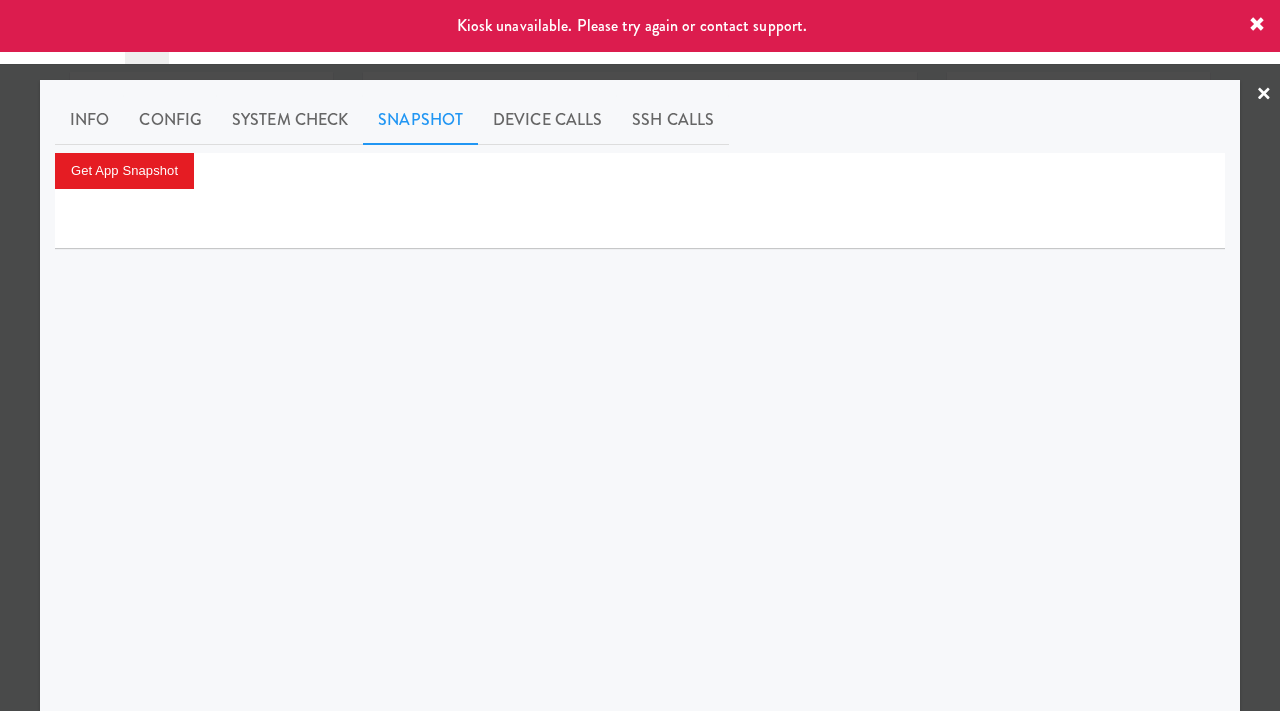 click at bounding box center (640, 355) 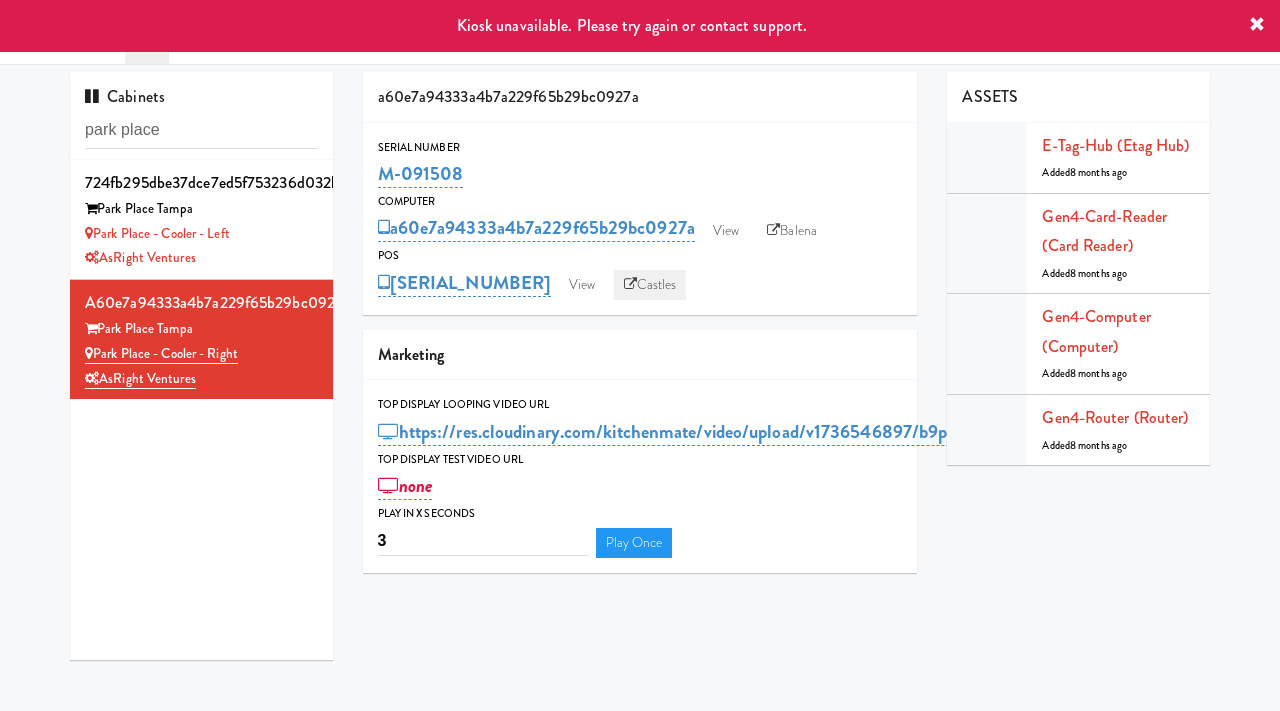 click on "Castles" at bounding box center (650, 285) 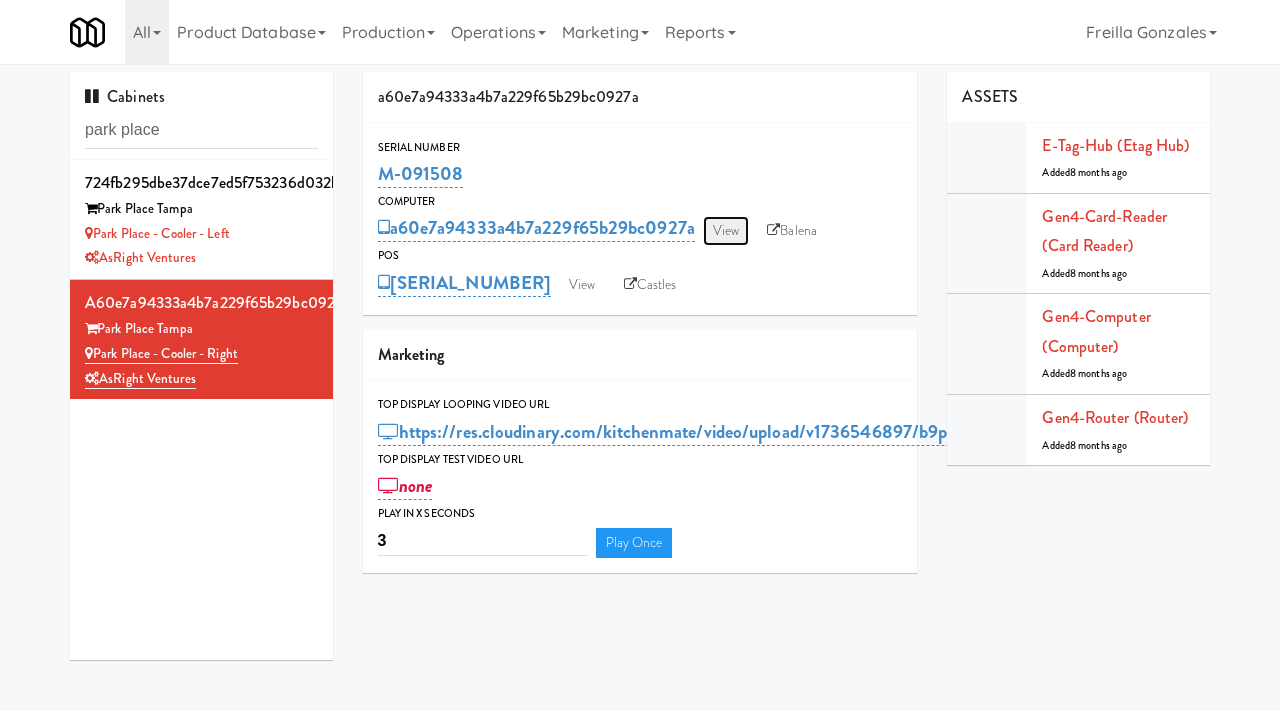 click on "View" at bounding box center [726, 231] 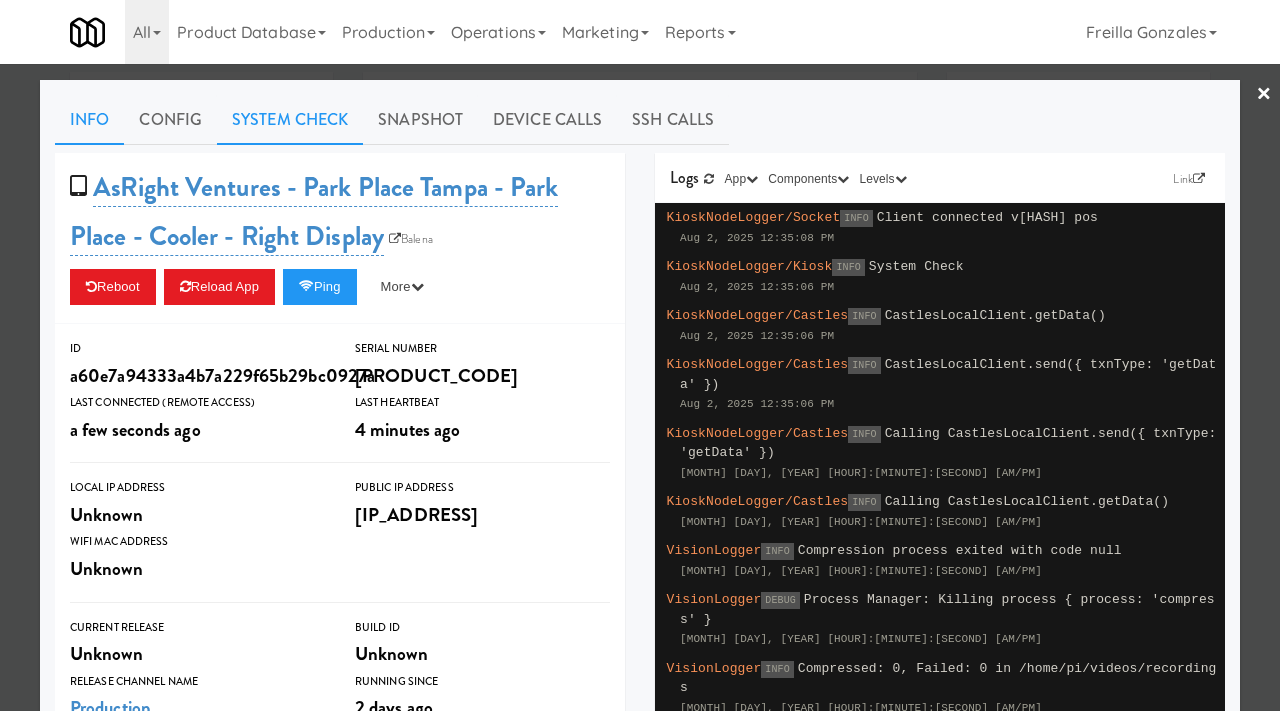 click on "System Check" at bounding box center (290, 120) 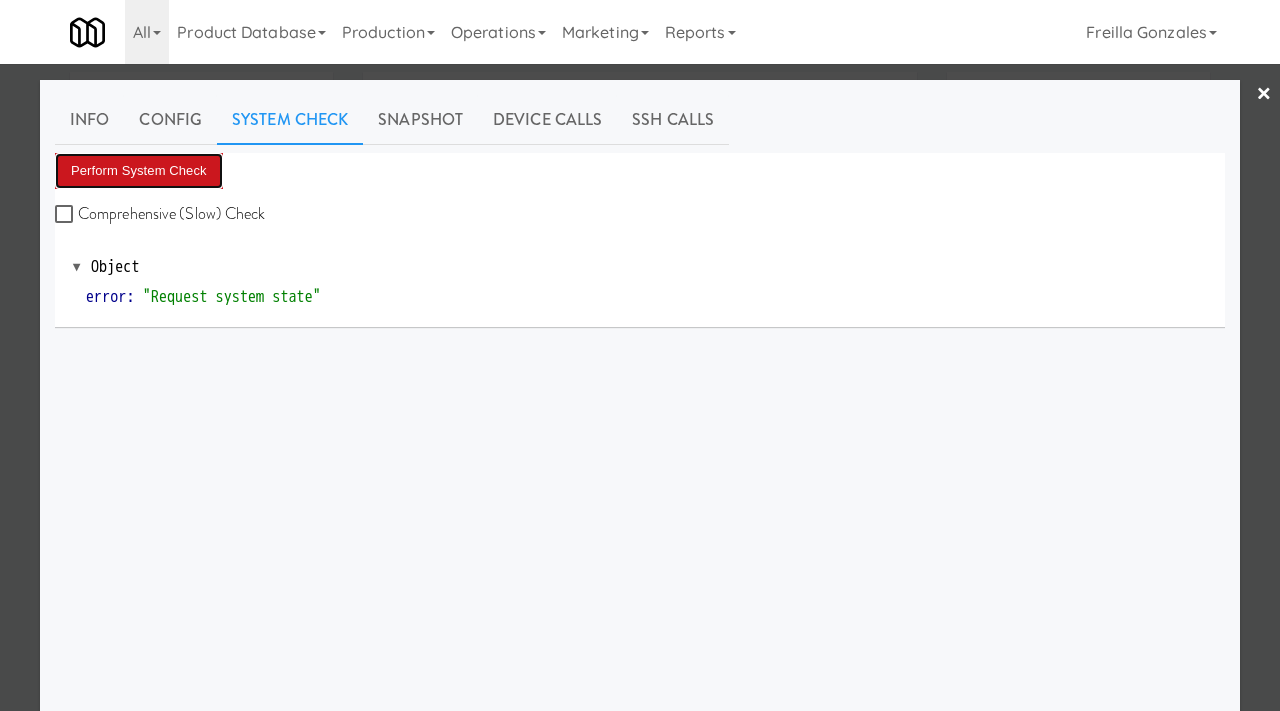 click on "Perform System Check" at bounding box center [139, 171] 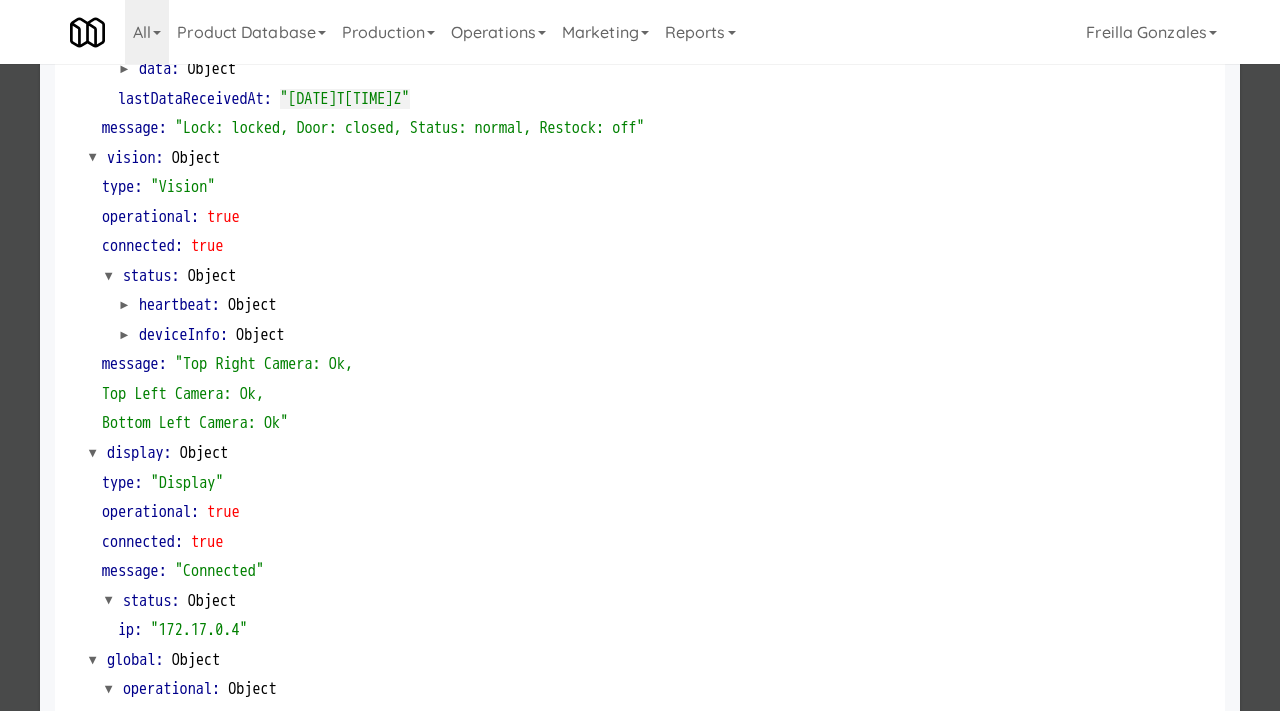 scroll, scrollTop: 691, scrollLeft: 0, axis: vertical 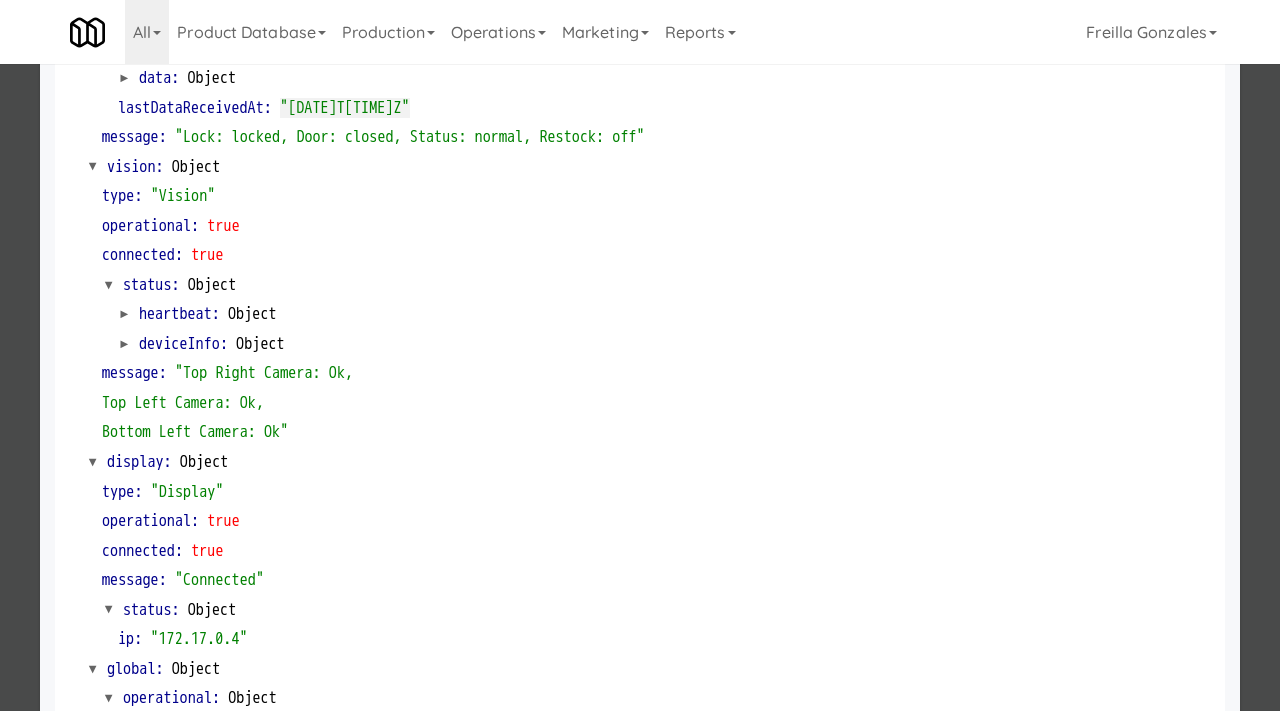 click at bounding box center [640, 355] 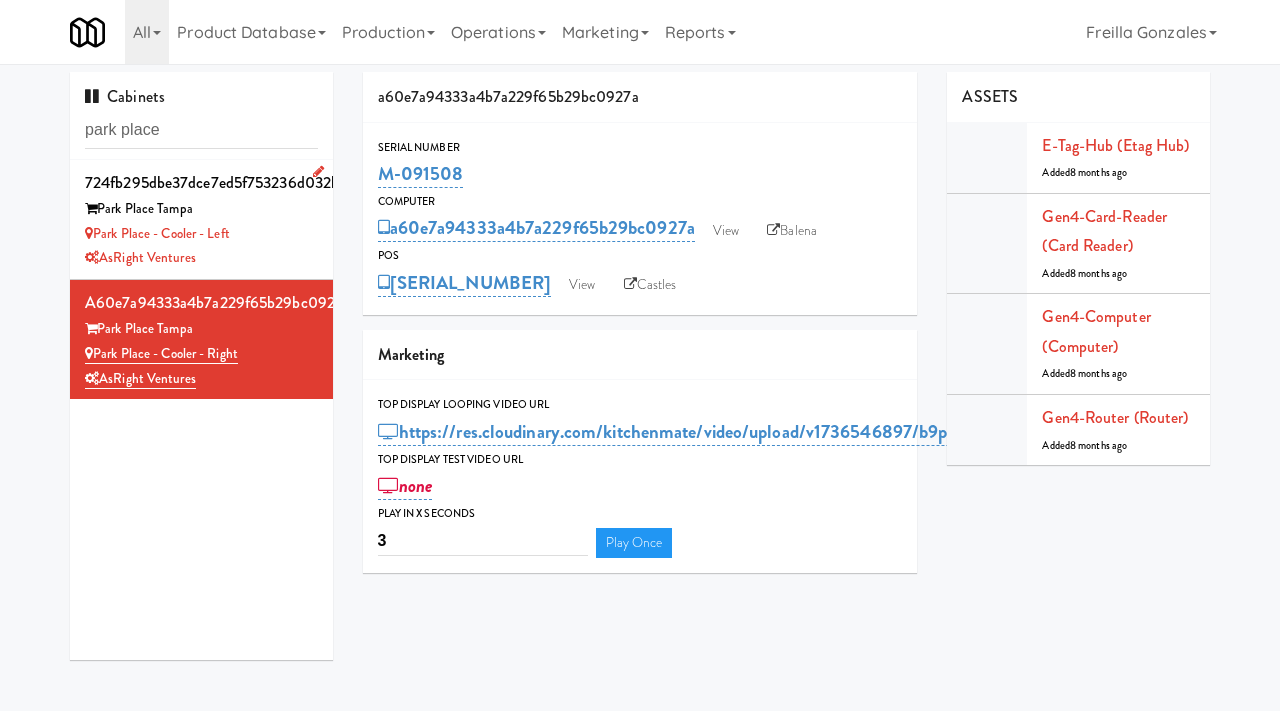 click on "Park Place - Cooler - Left" at bounding box center [201, 234] 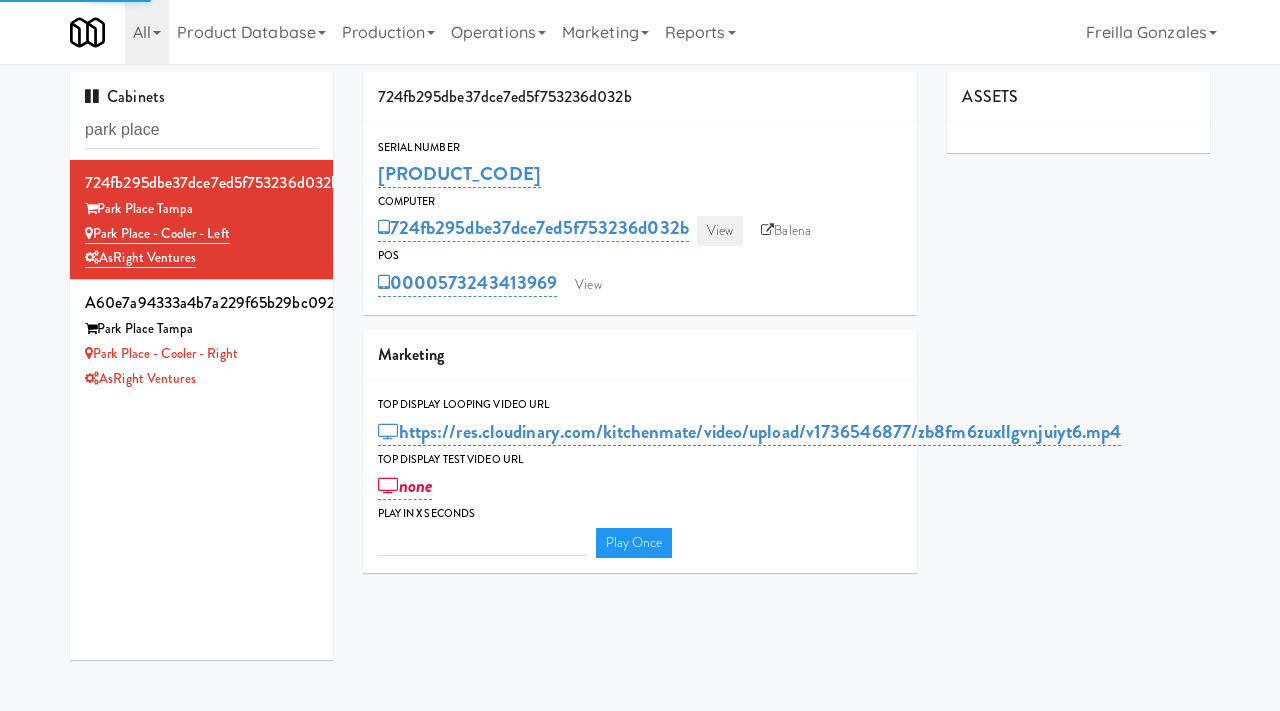 type on "3" 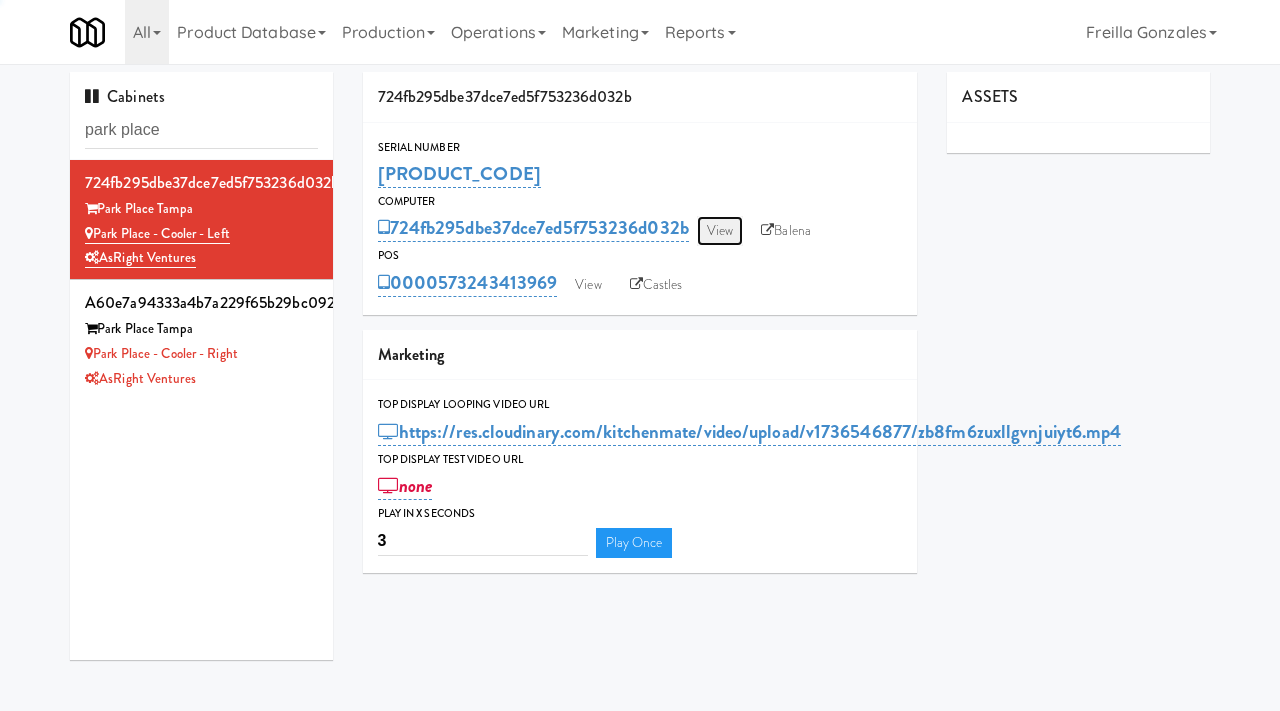 click on "View" at bounding box center (720, 231) 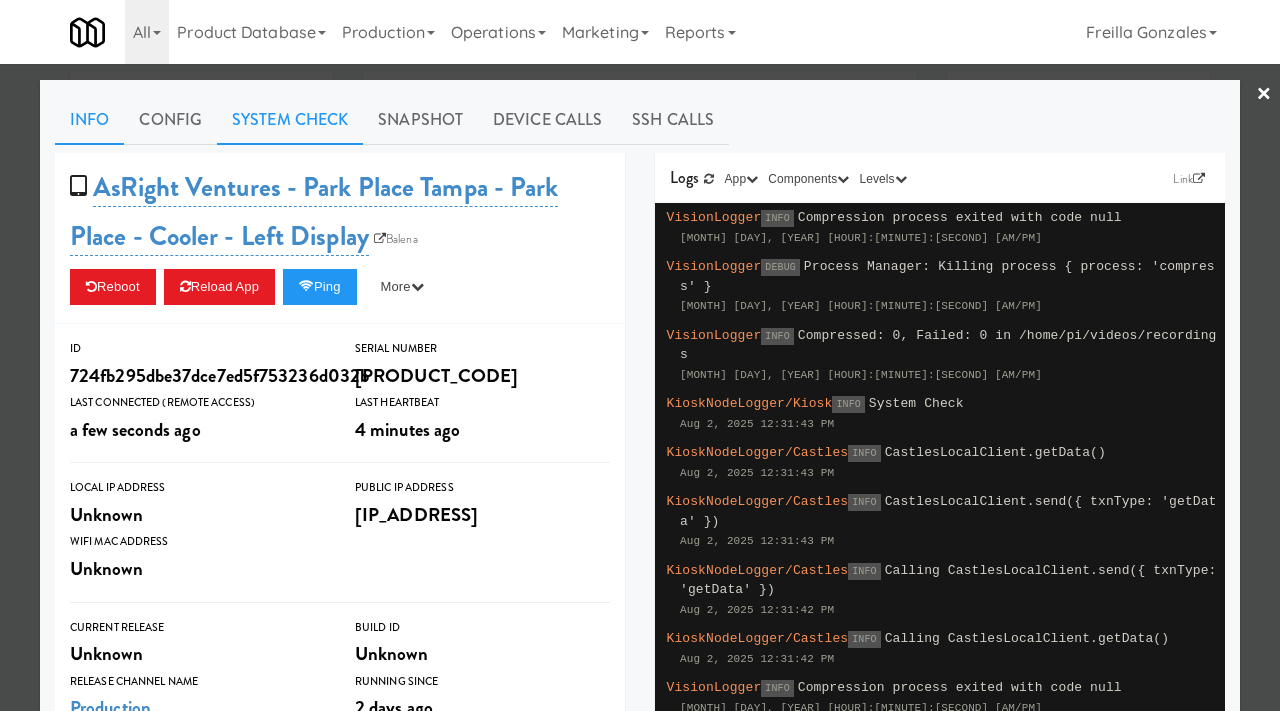 click on "System Check" at bounding box center (290, 120) 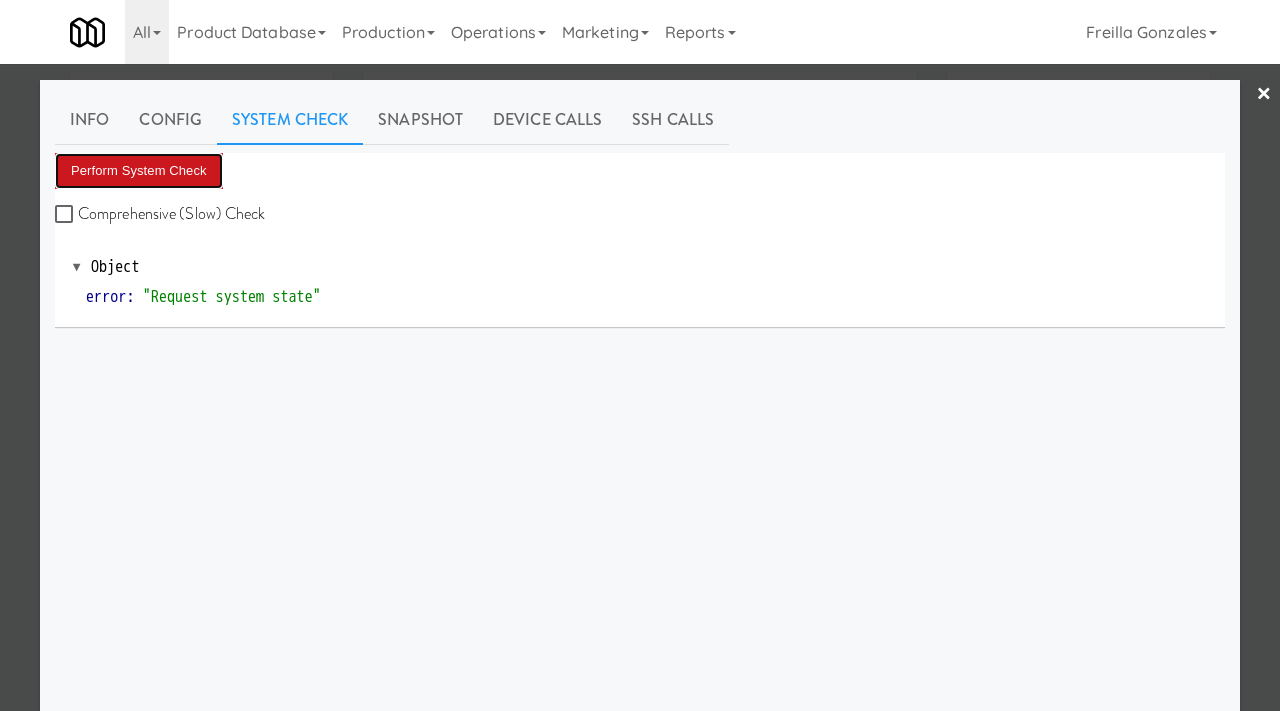 click on "Perform System Check" at bounding box center (139, 171) 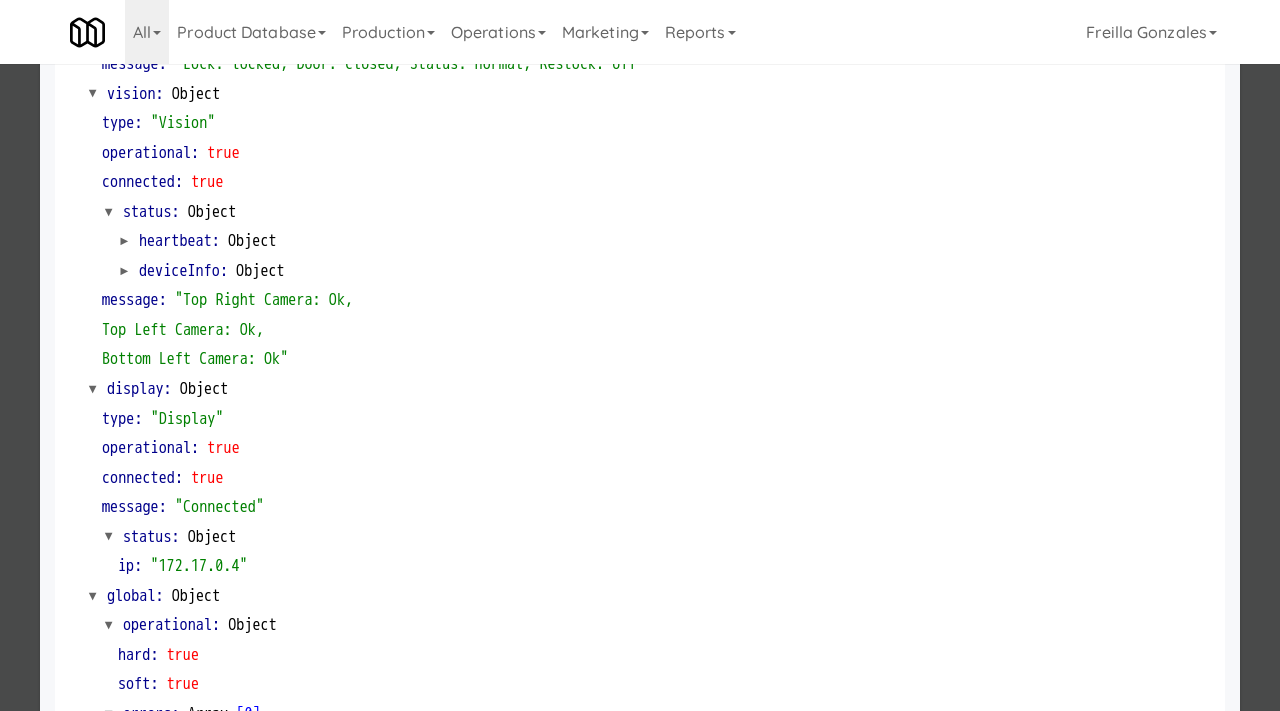 scroll, scrollTop: 842, scrollLeft: 0, axis: vertical 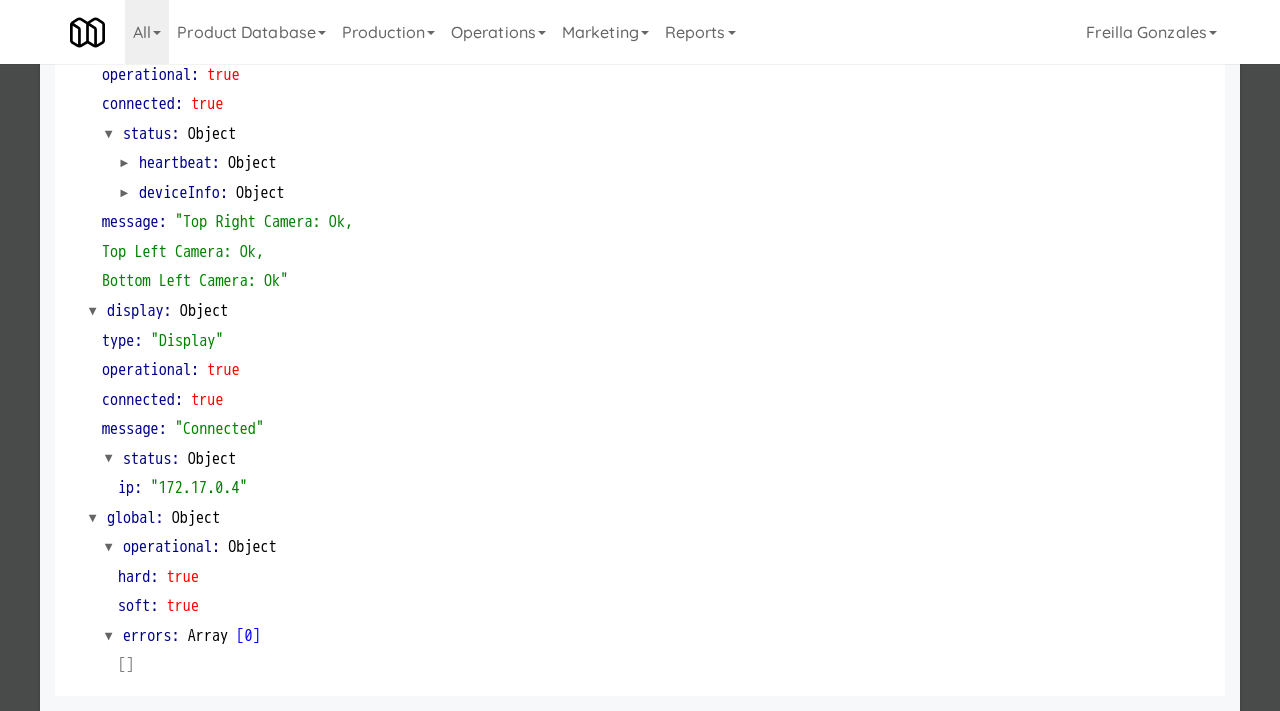 click at bounding box center [640, 355] 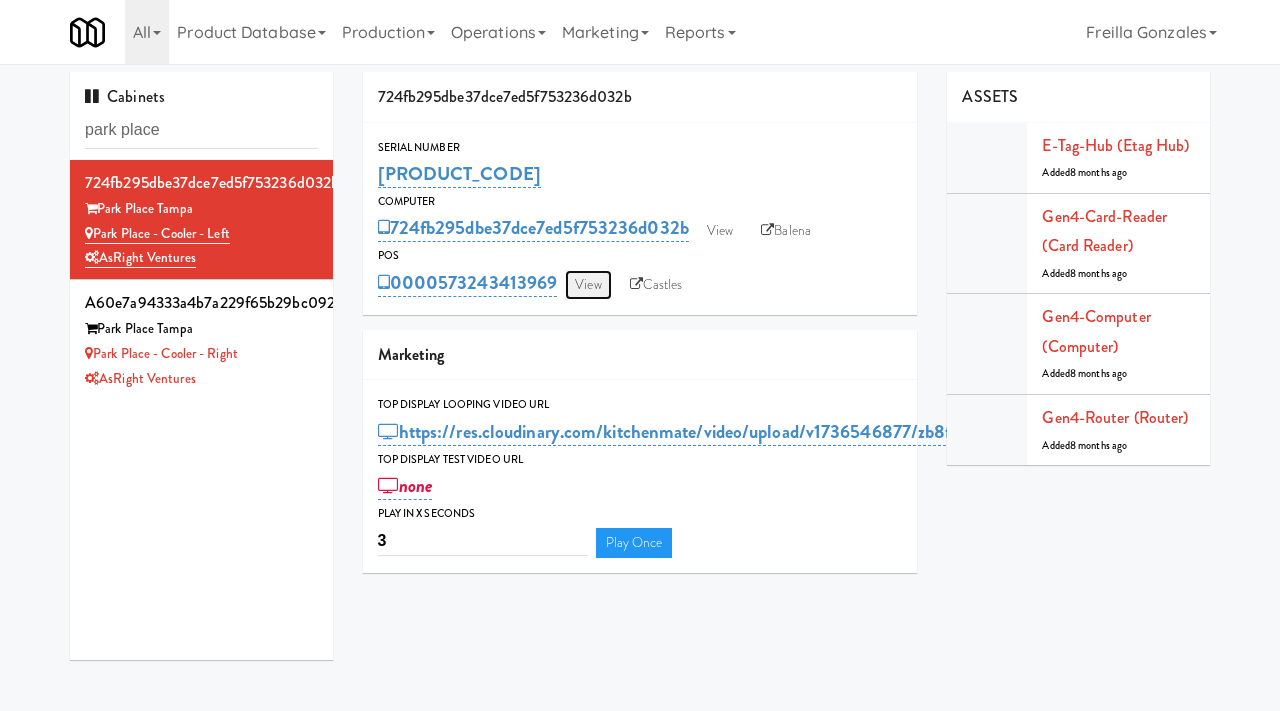 click on "View" at bounding box center (588, 285) 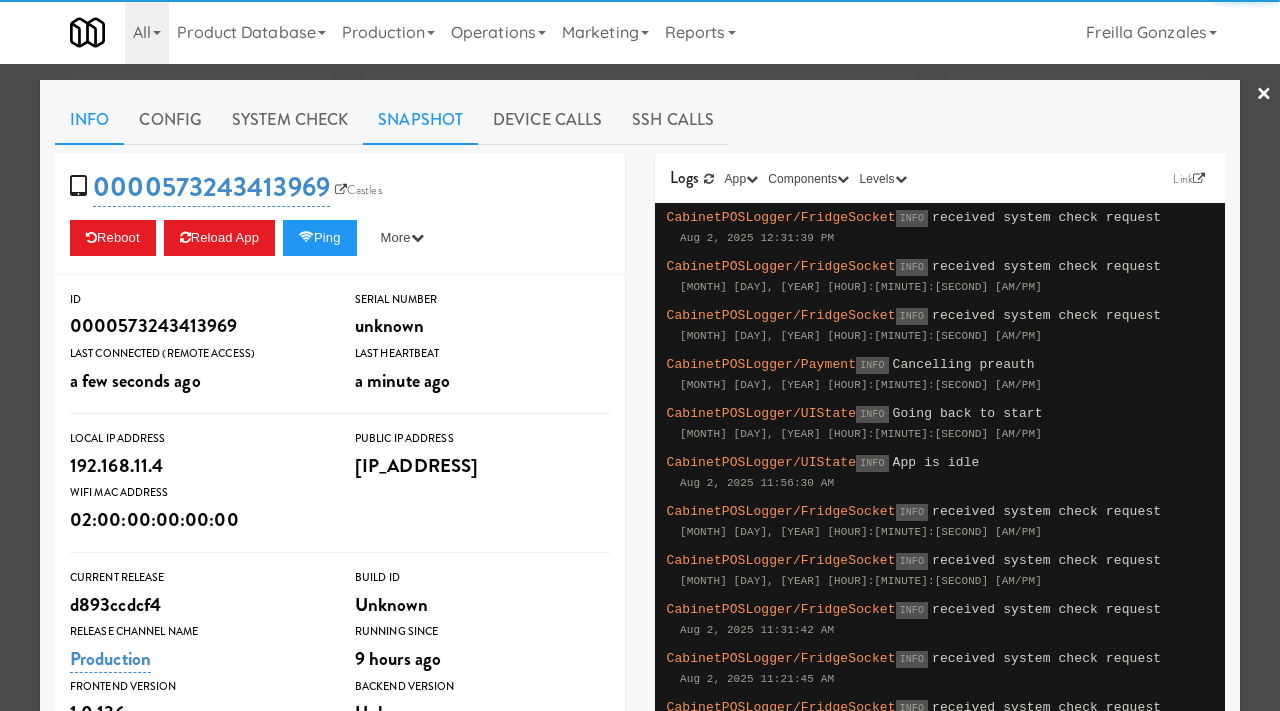 click on "Snapshot" at bounding box center (420, 120) 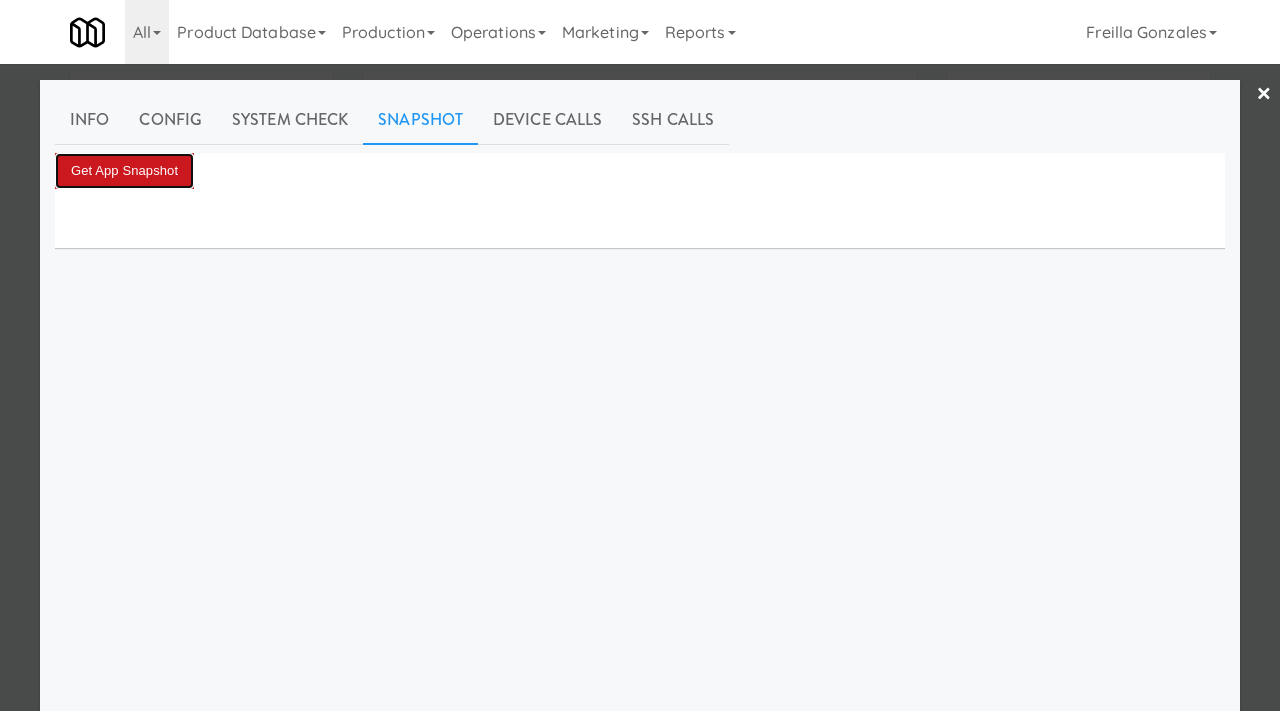 click on "Get App Snapshot" at bounding box center [124, 171] 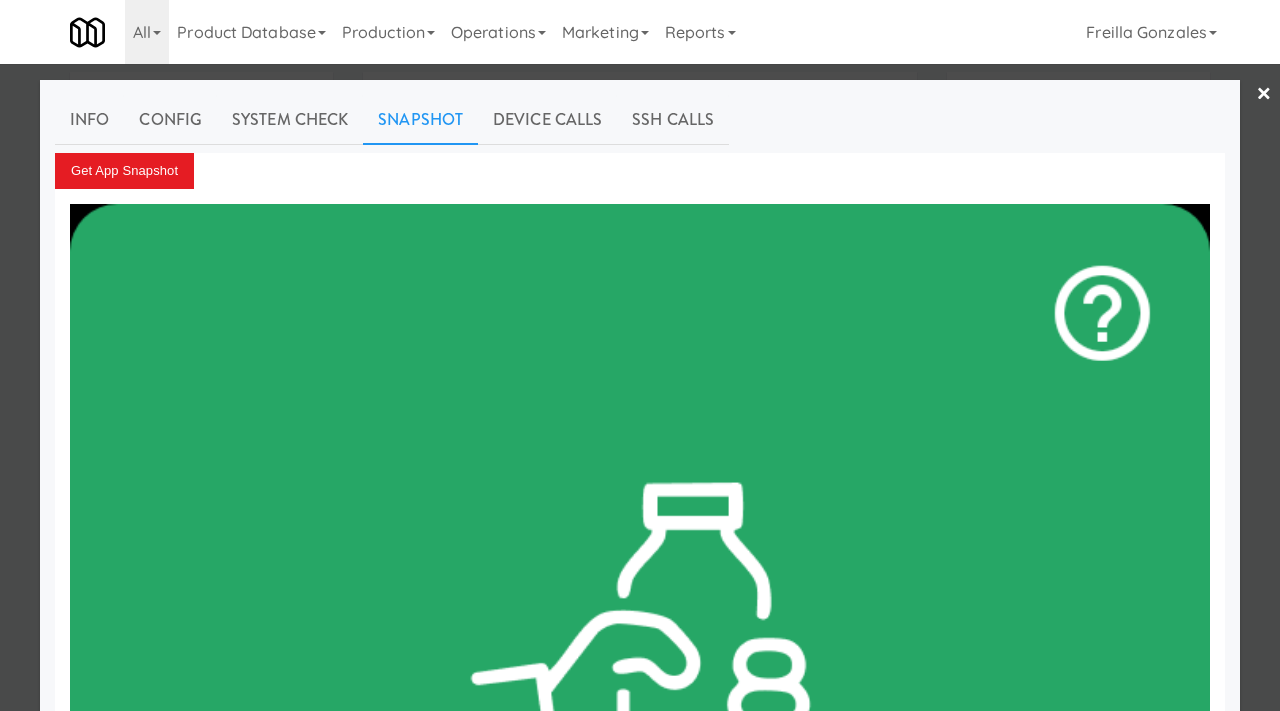 click at bounding box center [640, 355] 